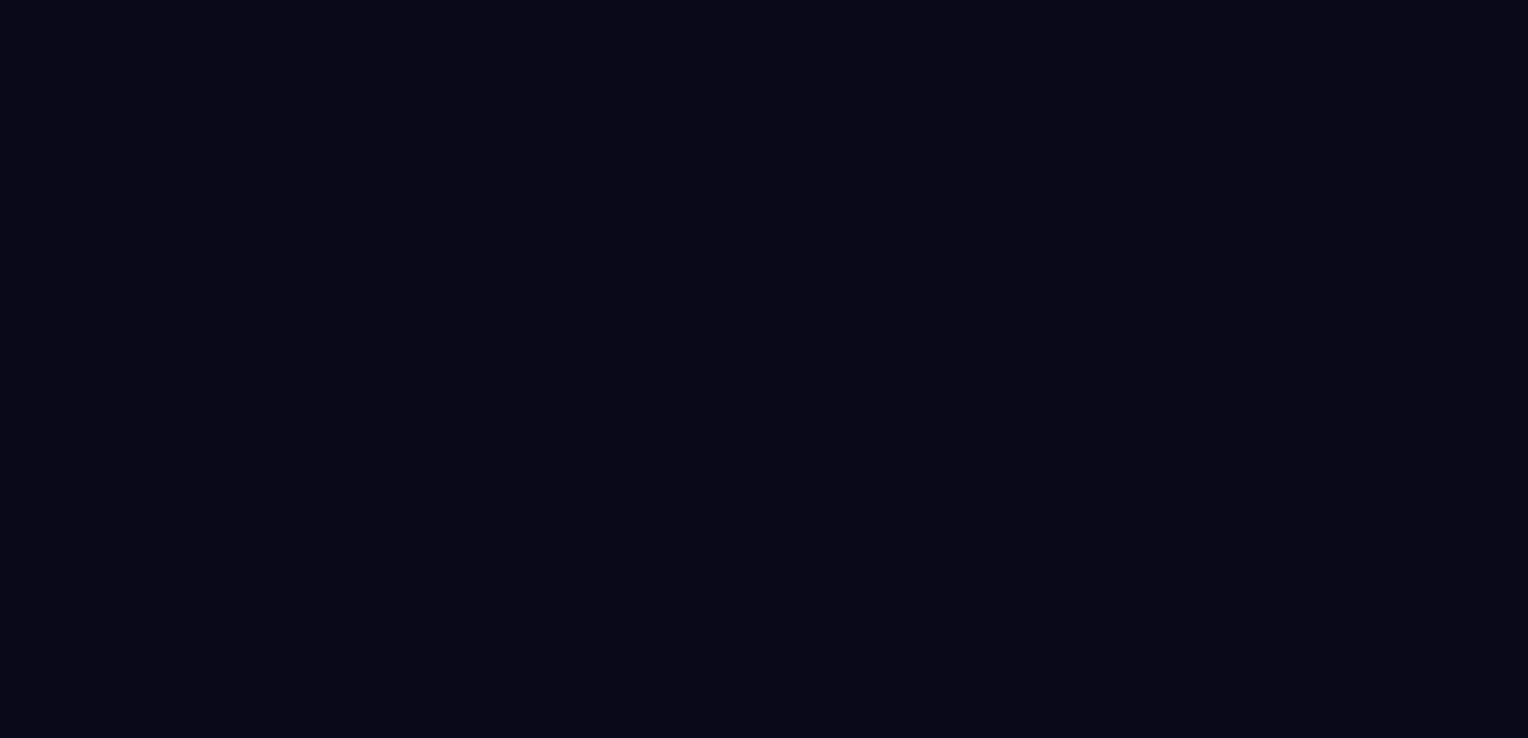 scroll, scrollTop: 0, scrollLeft: 0, axis: both 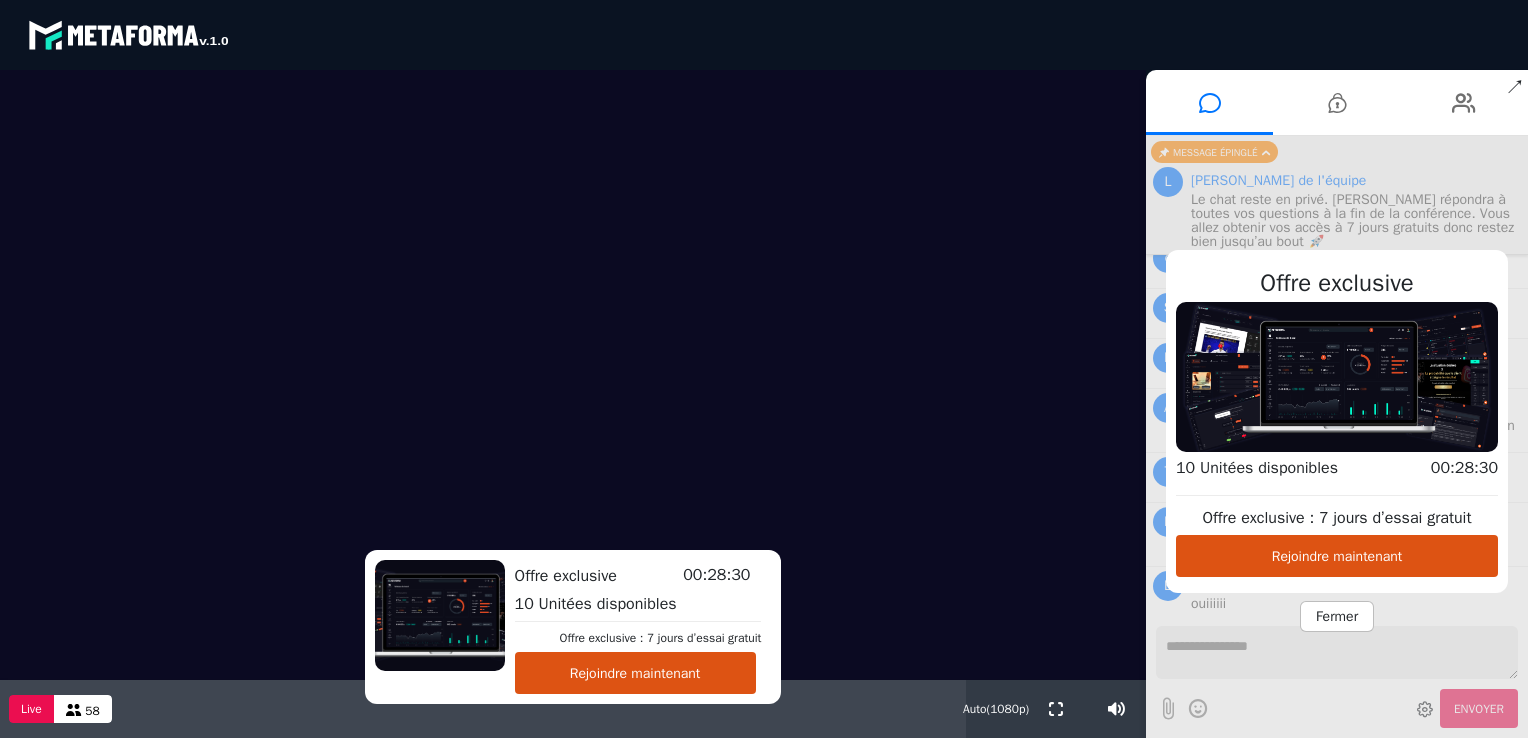 click on "Rejoindre maintenant" at bounding box center [1337, 556] 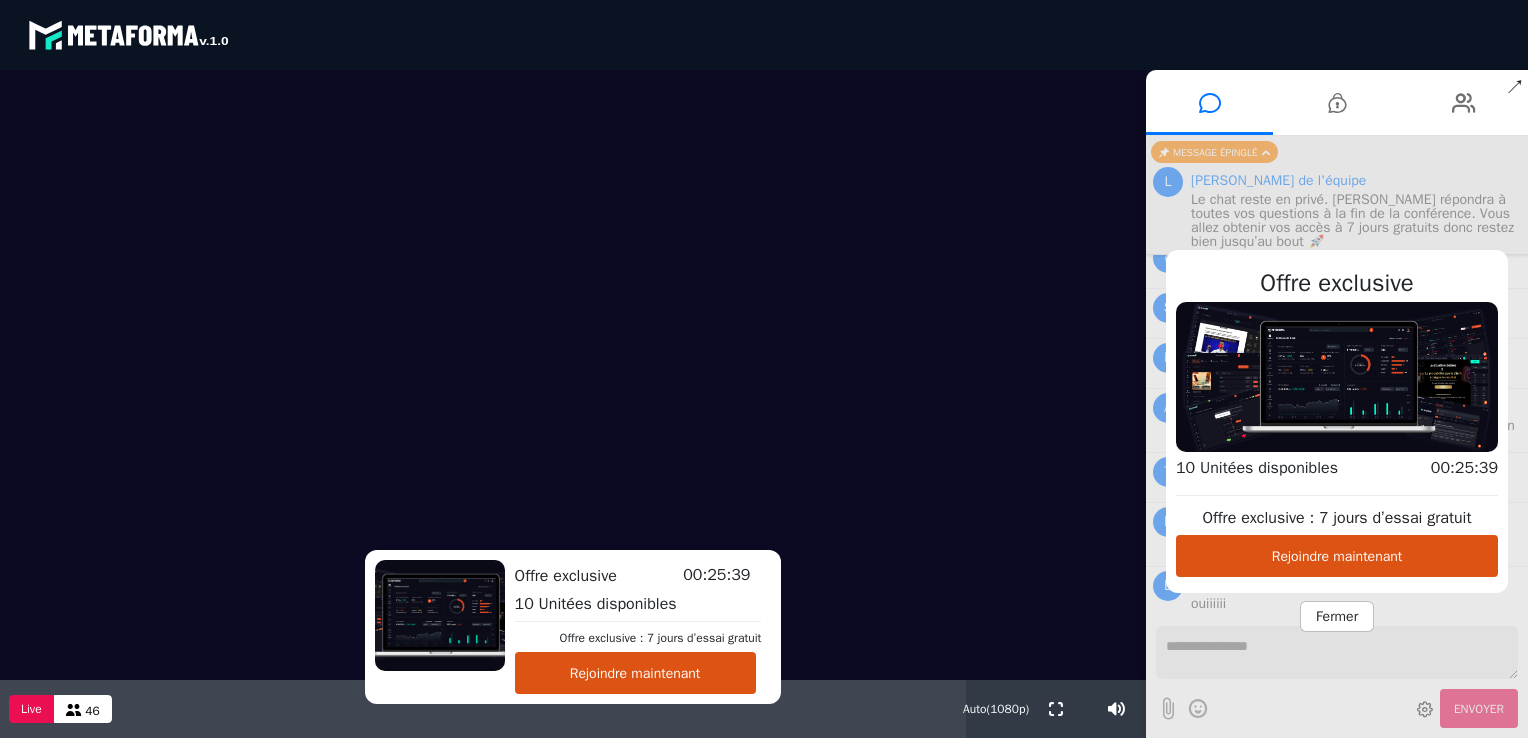 click on "Fermer" at bounding box center (1337, 616) 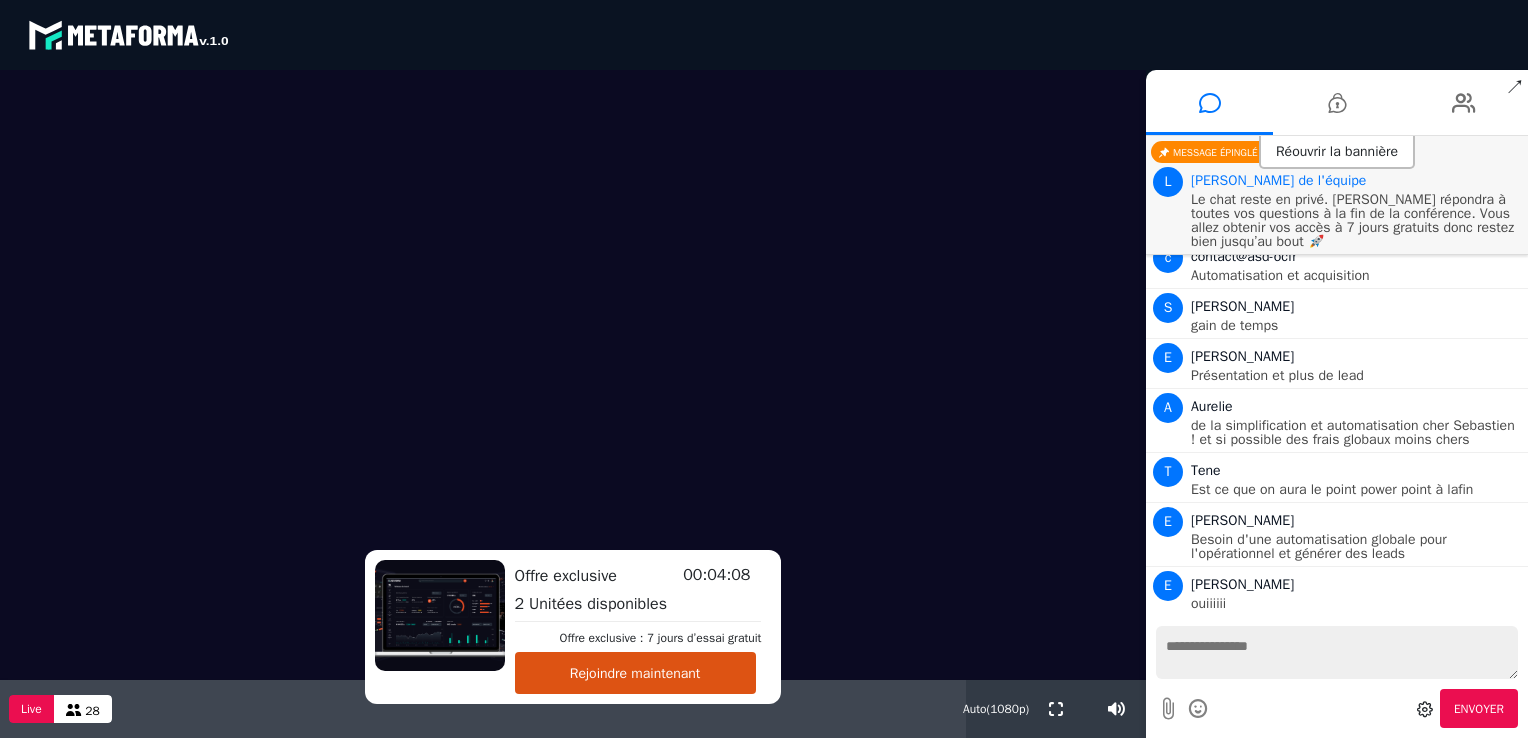 click on "Rejoindre maintenant" at bounding box center (635, 673) 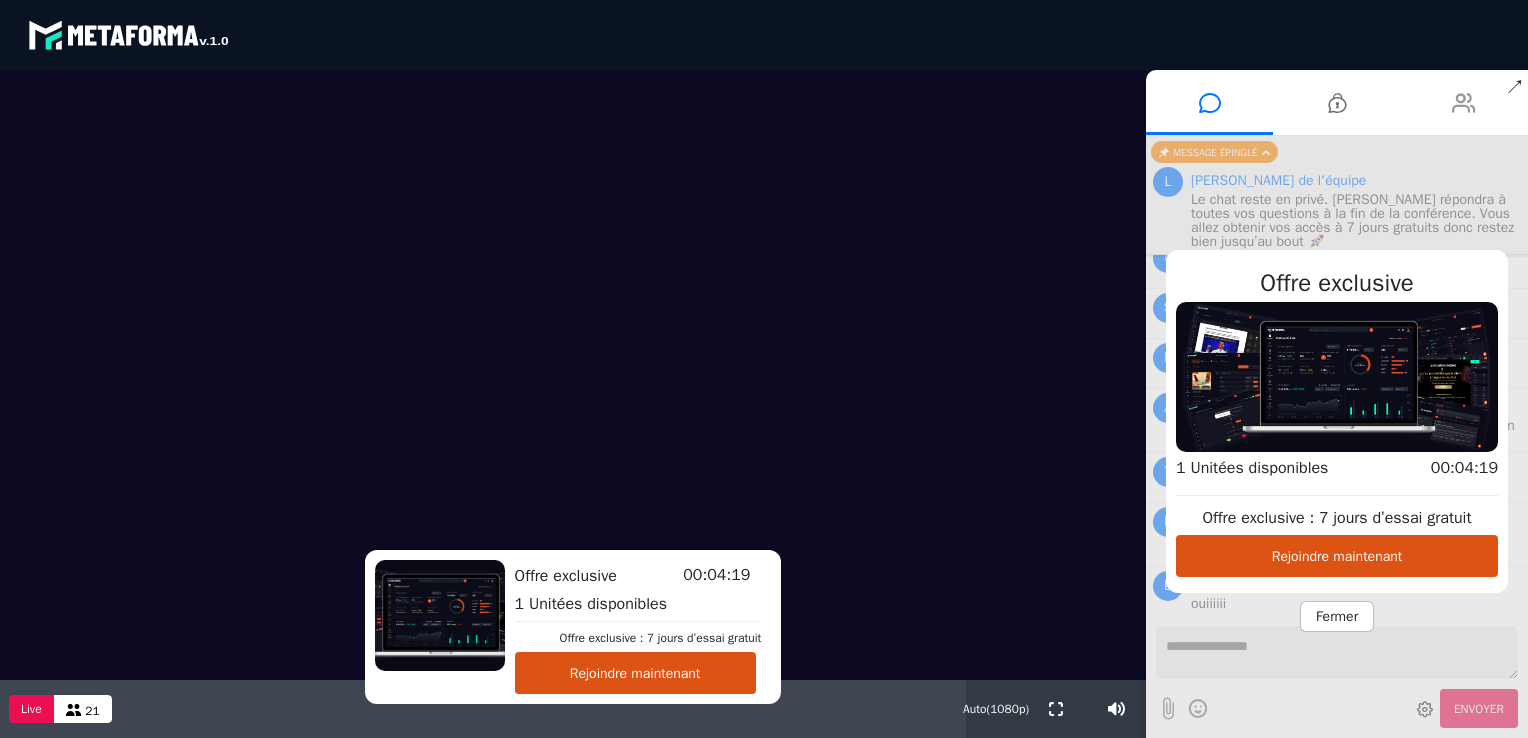 click at bounding box center (1464, 103) 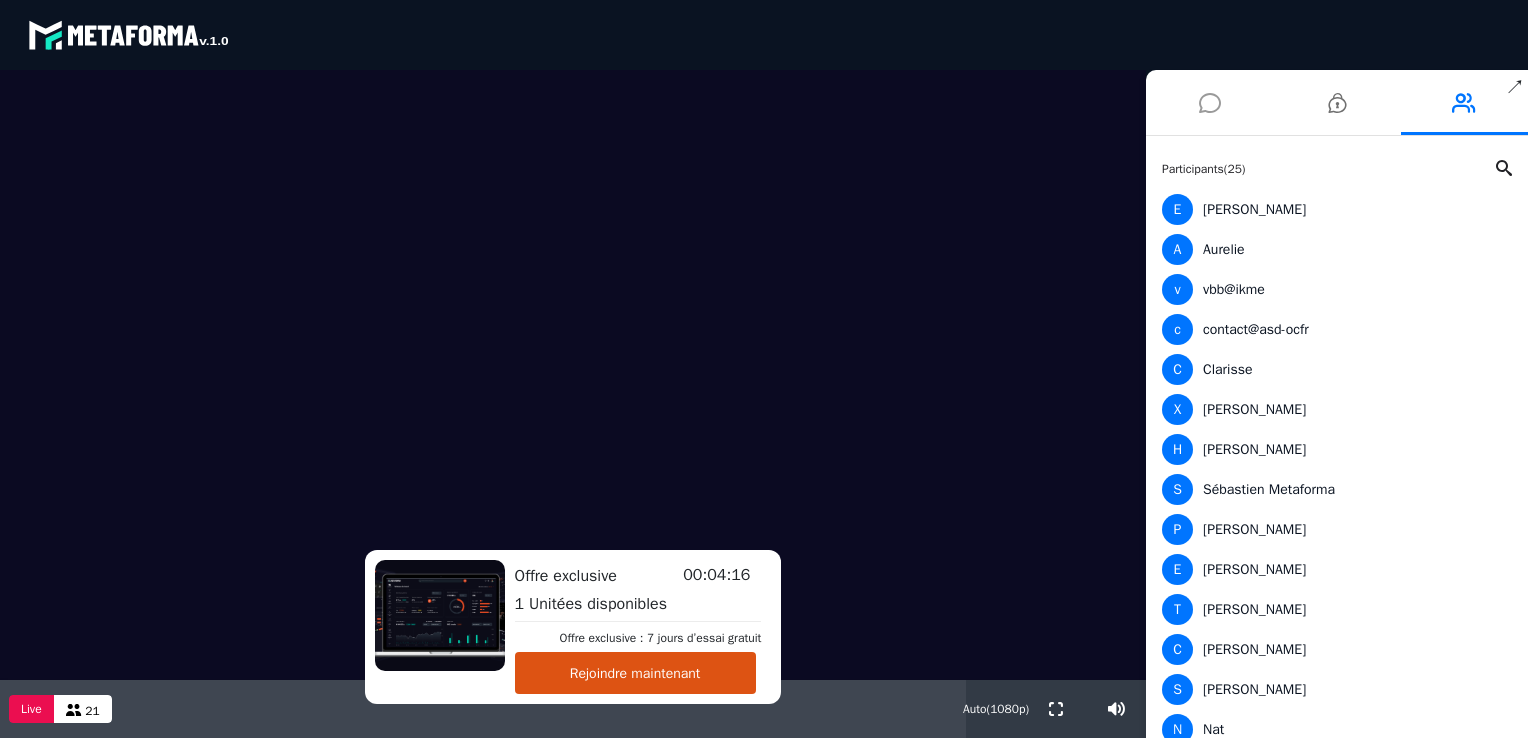 click at bounding box center [1210, 103] 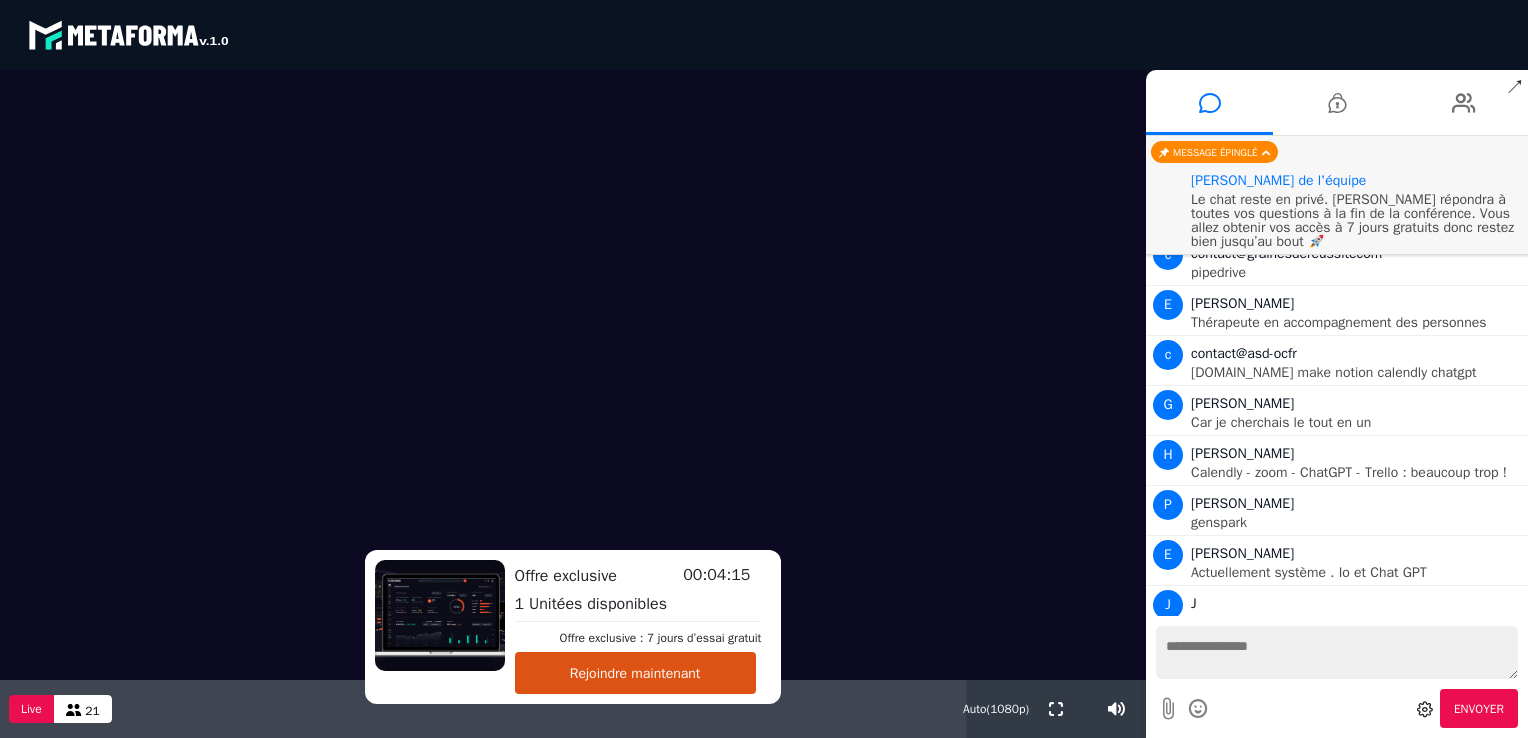 scroll, scrollTop: 1083, scrollLeft: 0, axis: vertical 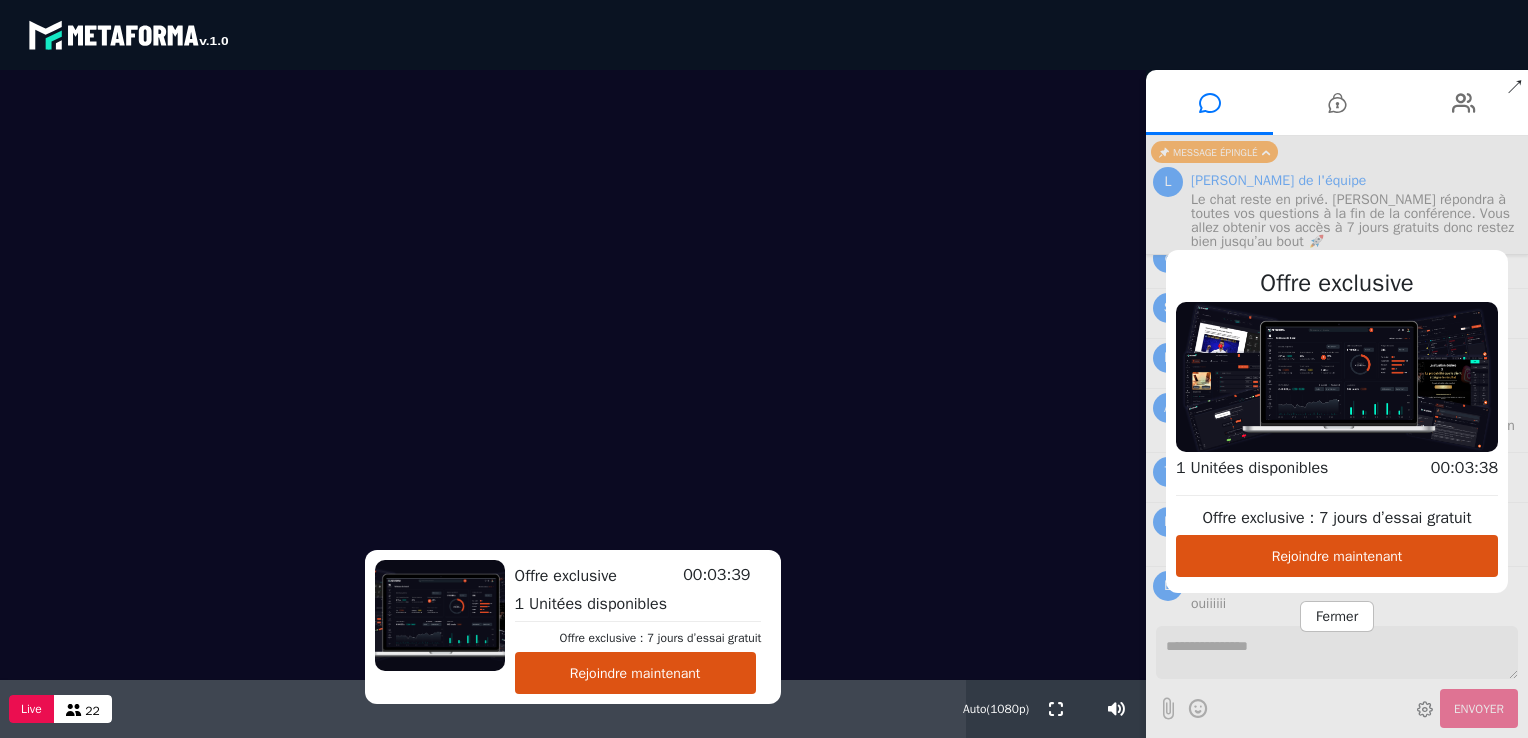 click on "Fermer" at bounding box center [1337, 616] 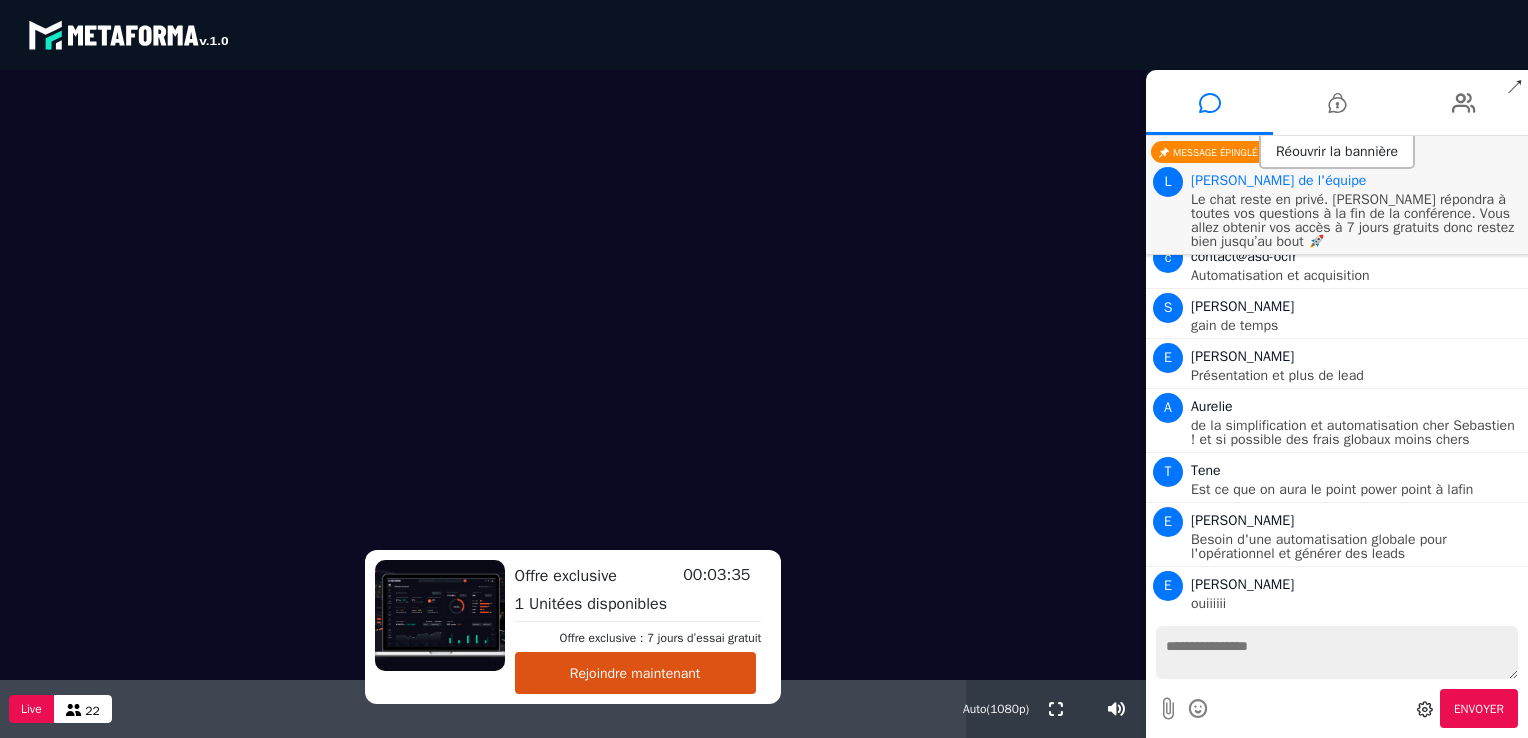 click on "Réouvrir la bannière" at bounding box center [1337, 152] 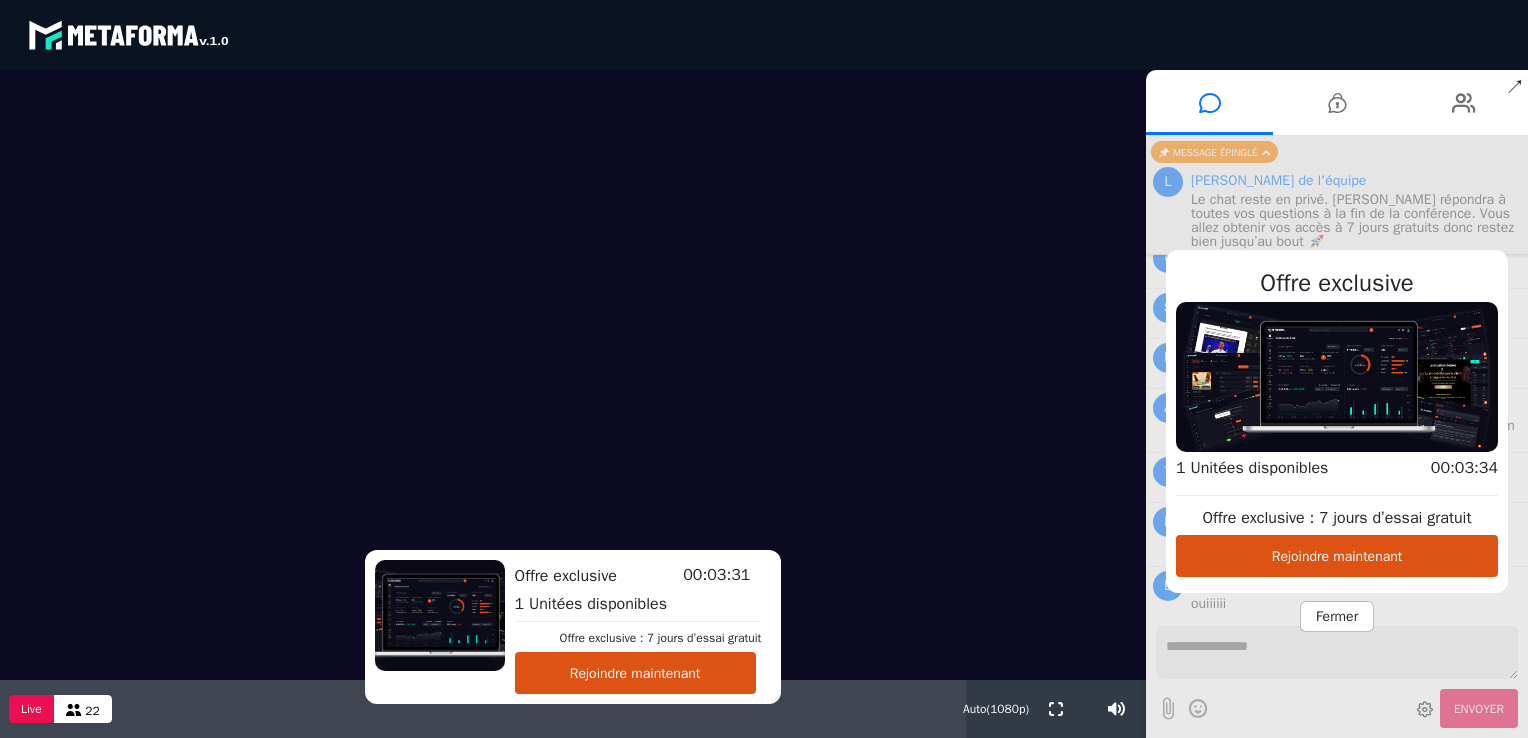 click on "Fermer" at bounding box center (1337, 616) 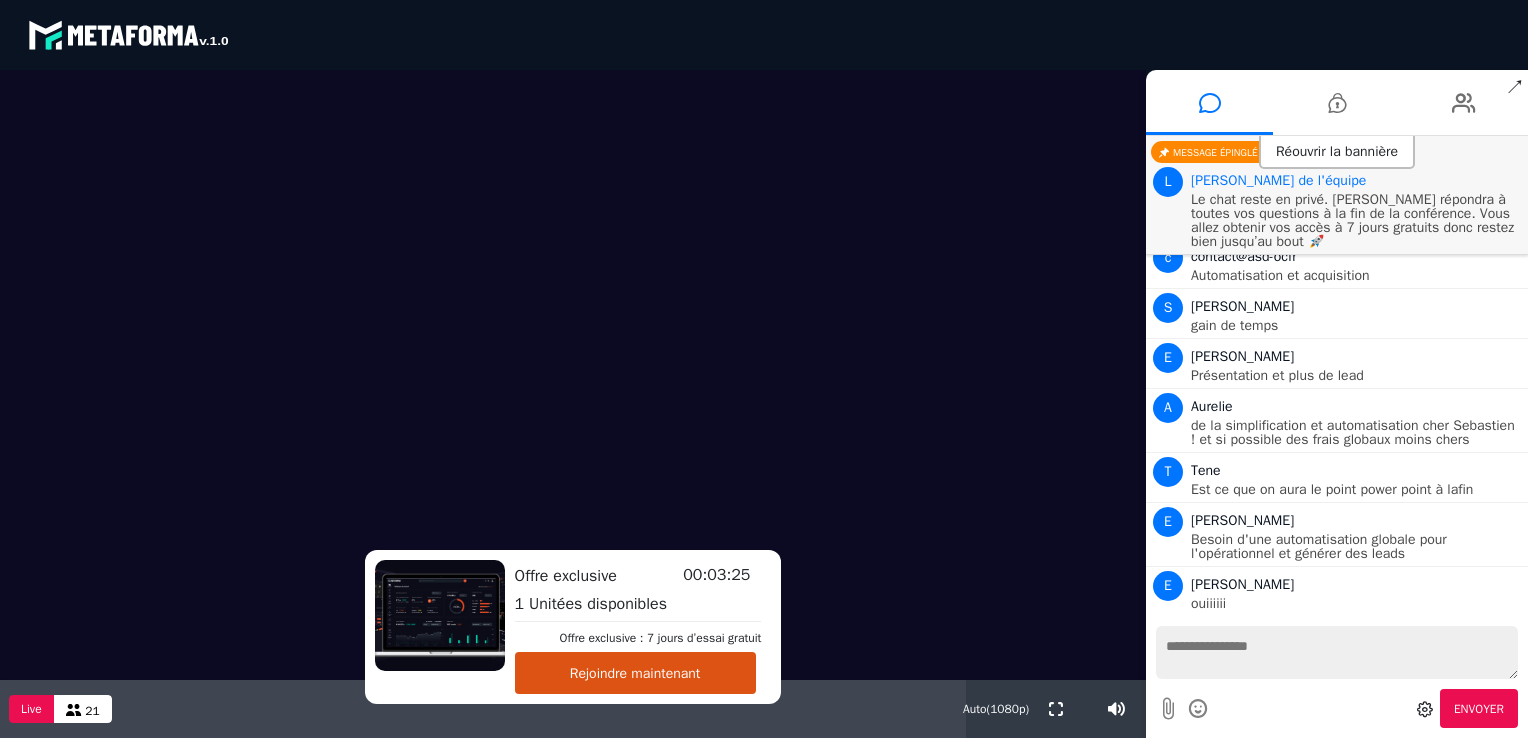 click at bounding box center (1337, 652) 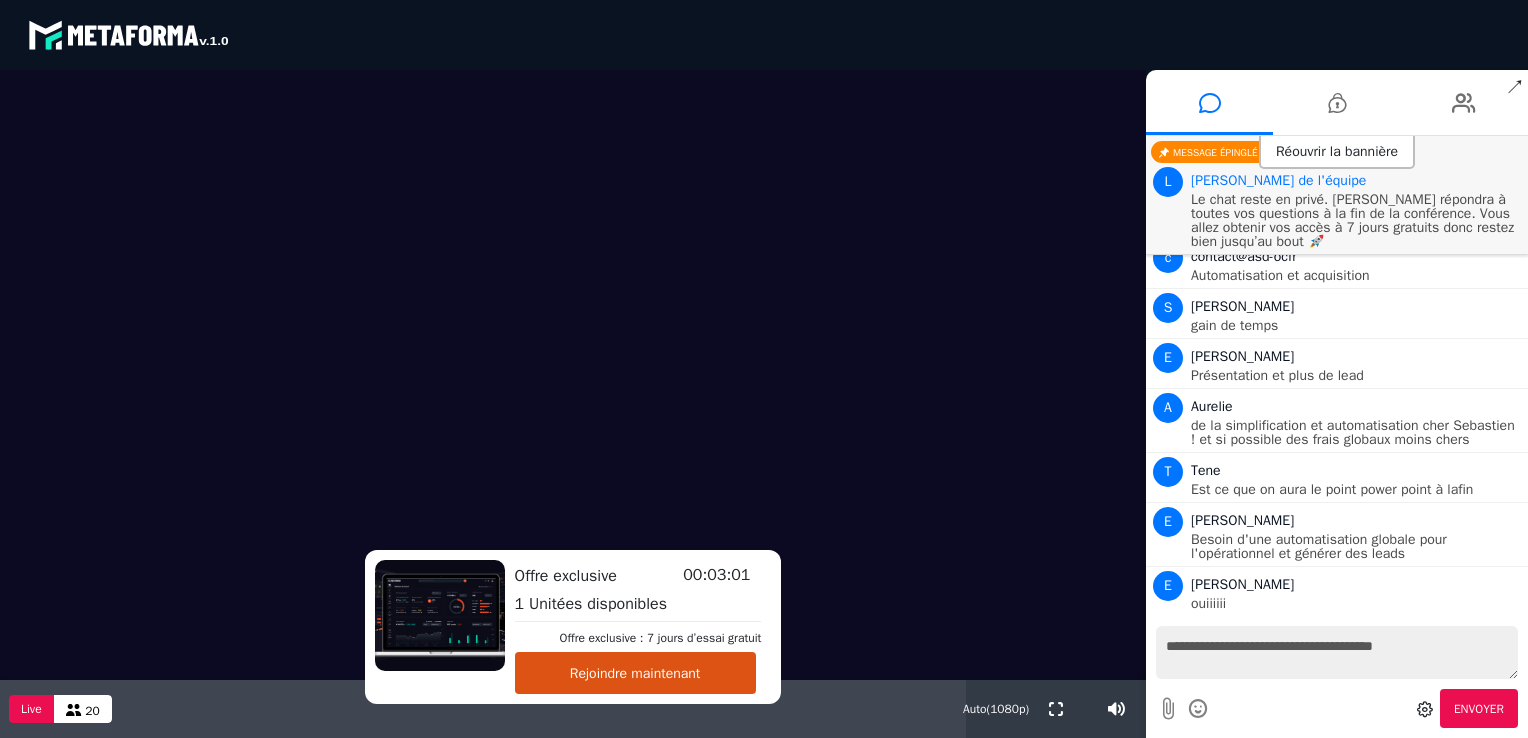 type on "**********" 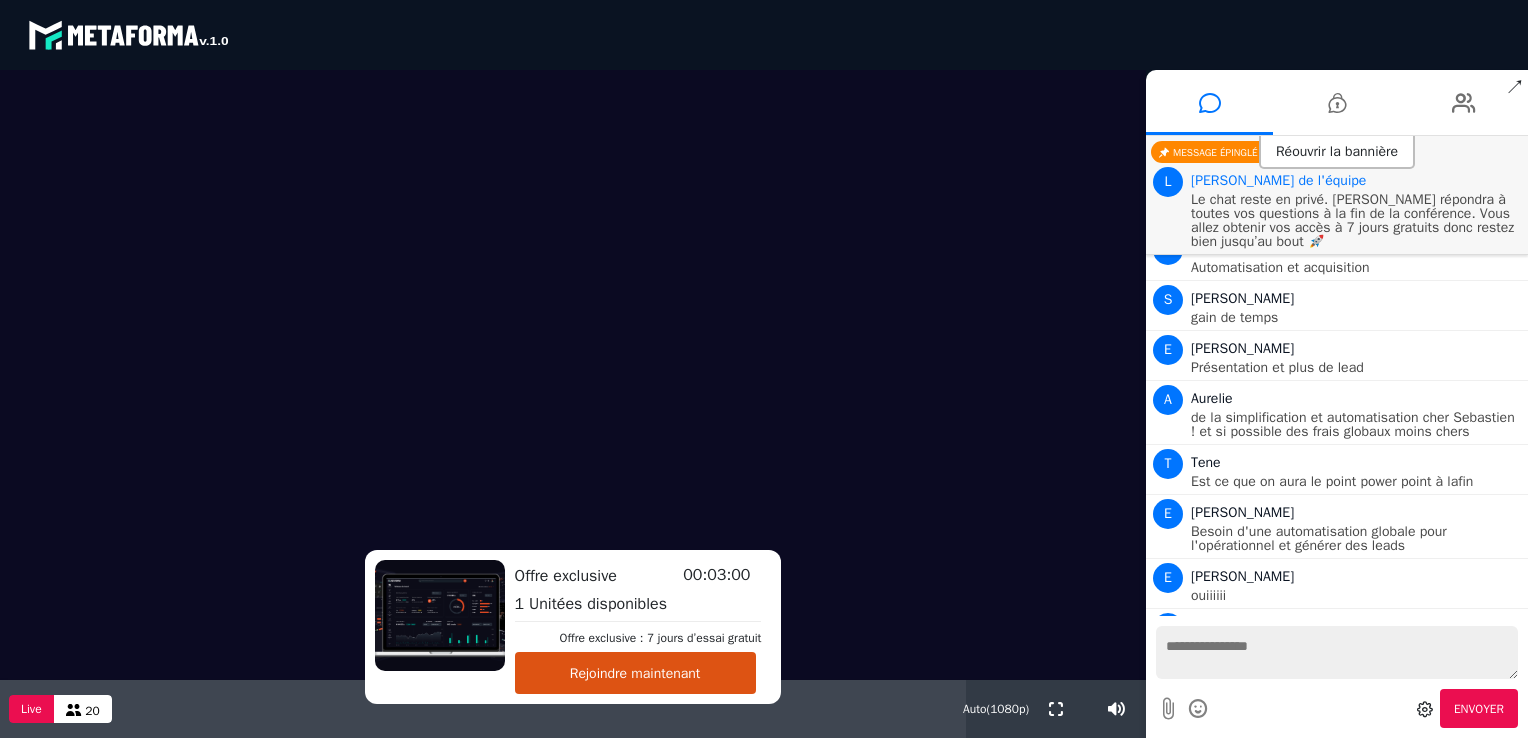 scroll, scrollTop: 1132, scrollLeft: 0, axis: vertical 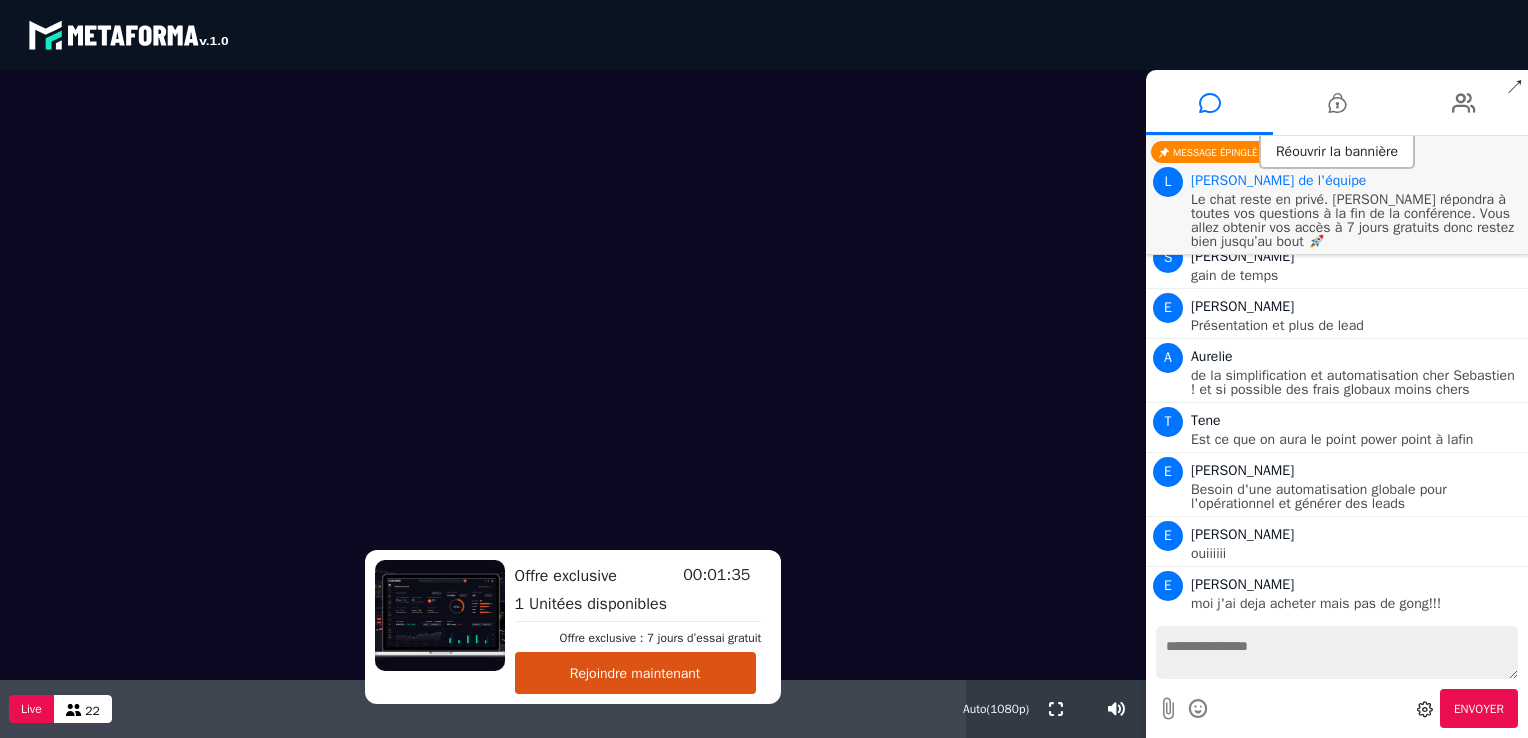 click at bounding box center (1337, 652) 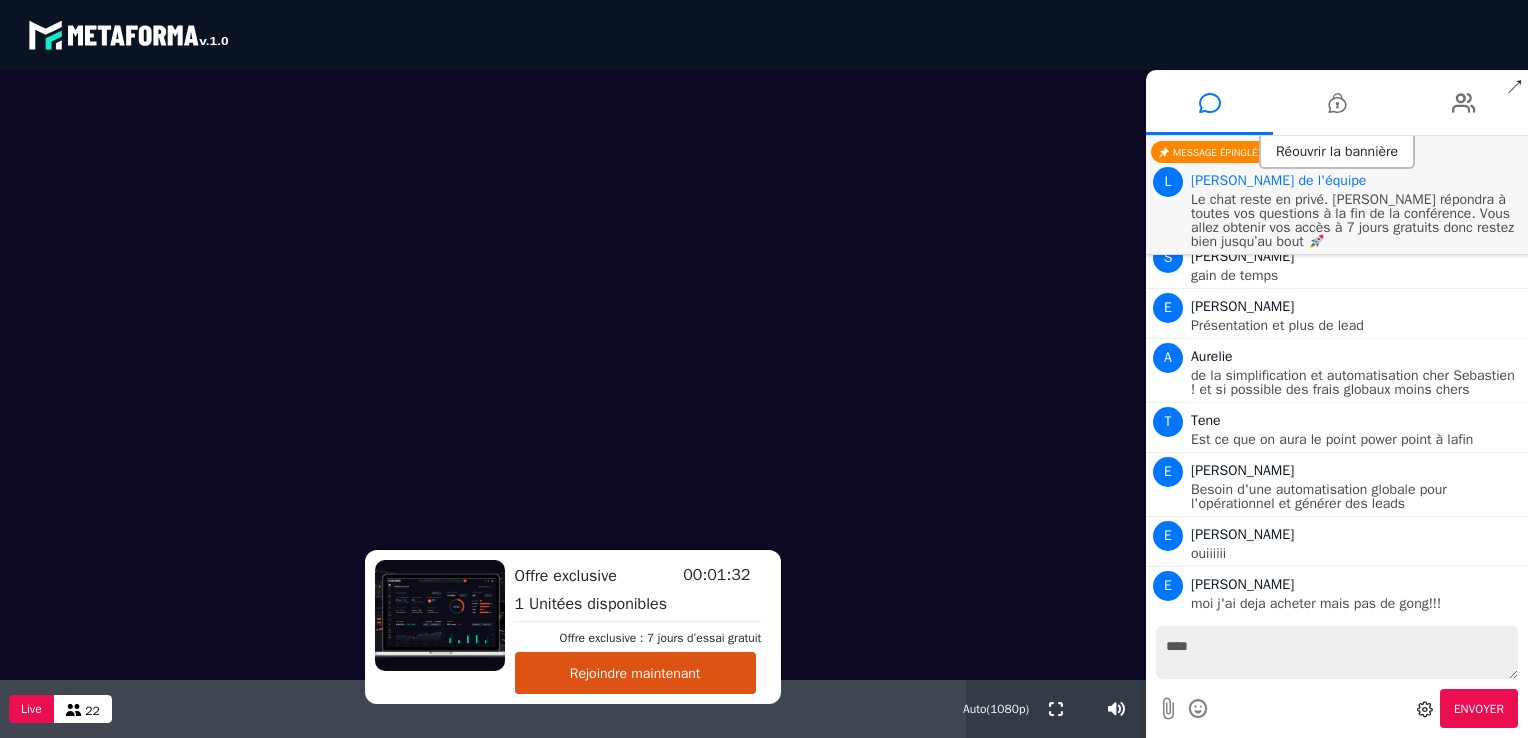 type on "*****" 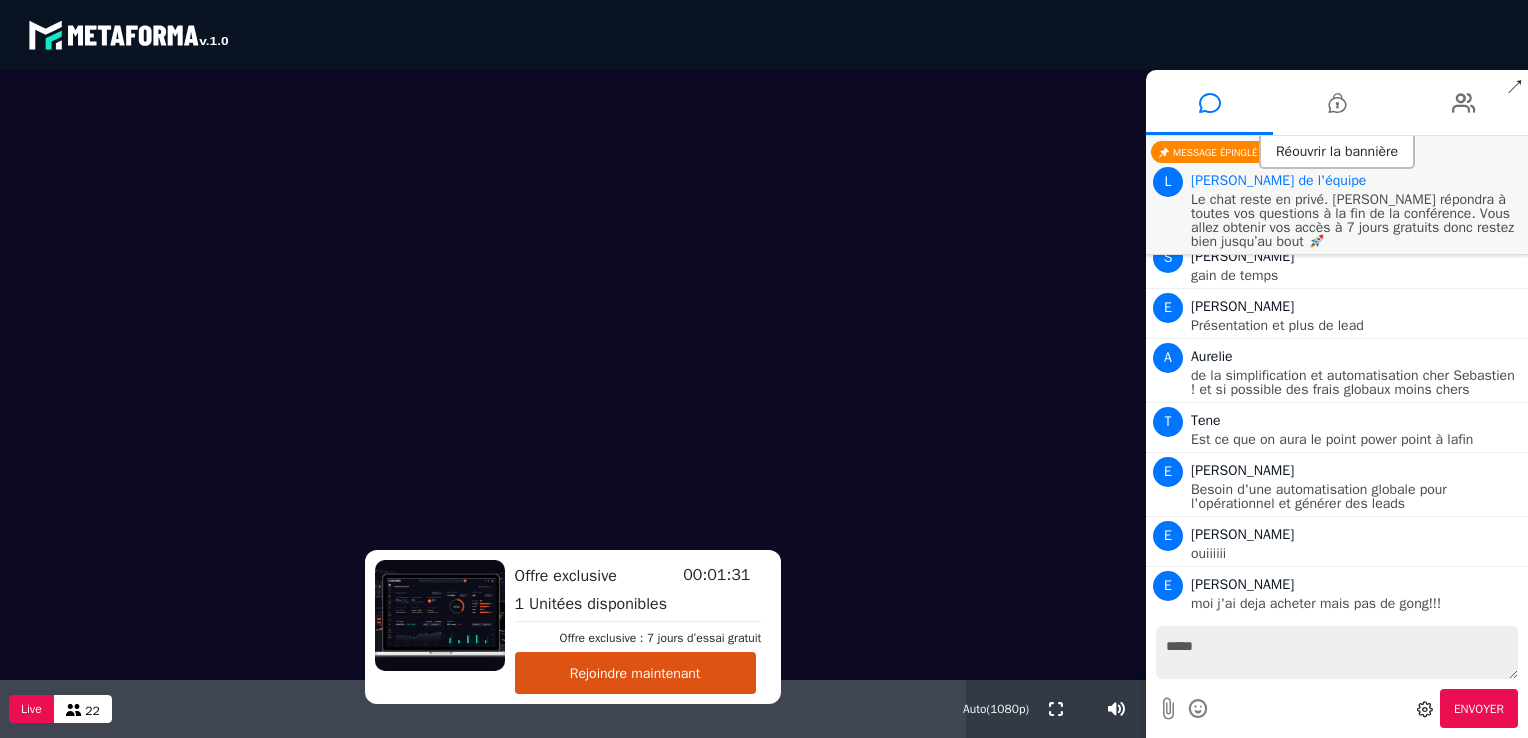 type 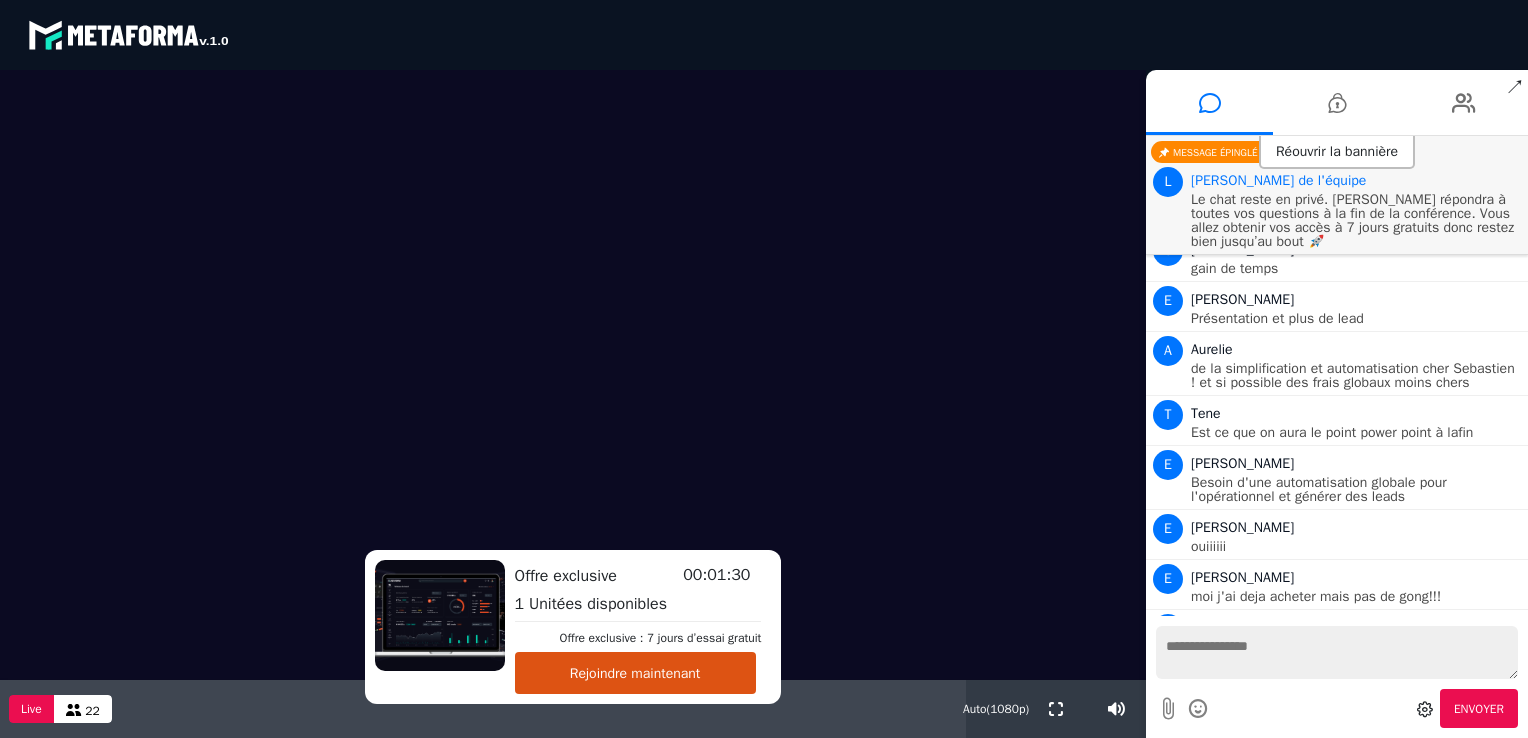 scroll, scrollTop: 1183, scrollLeft: 0, axis: vertical 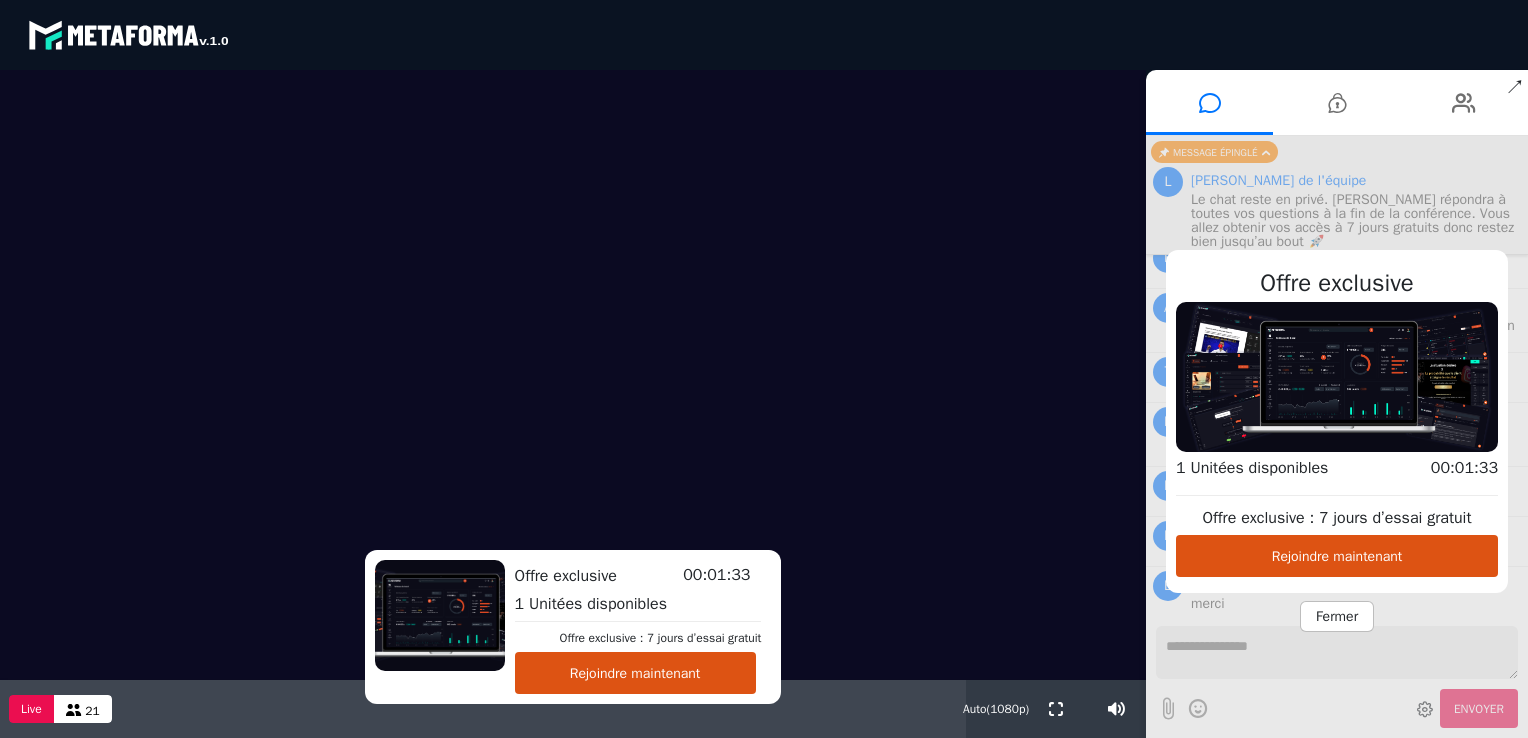 click on "Fermer" at bounding box center (1337, 616) 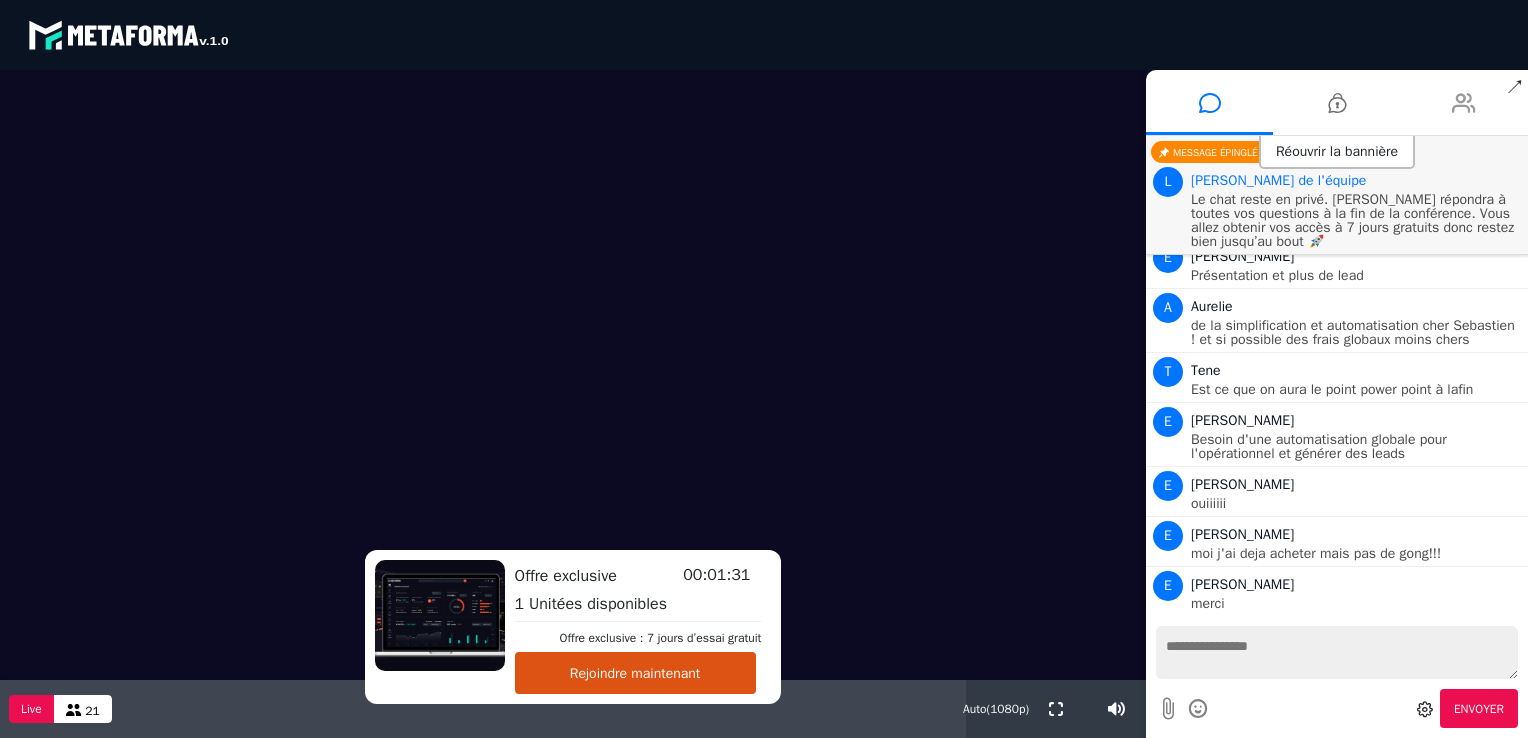 click at bounding box center [1464, 103] 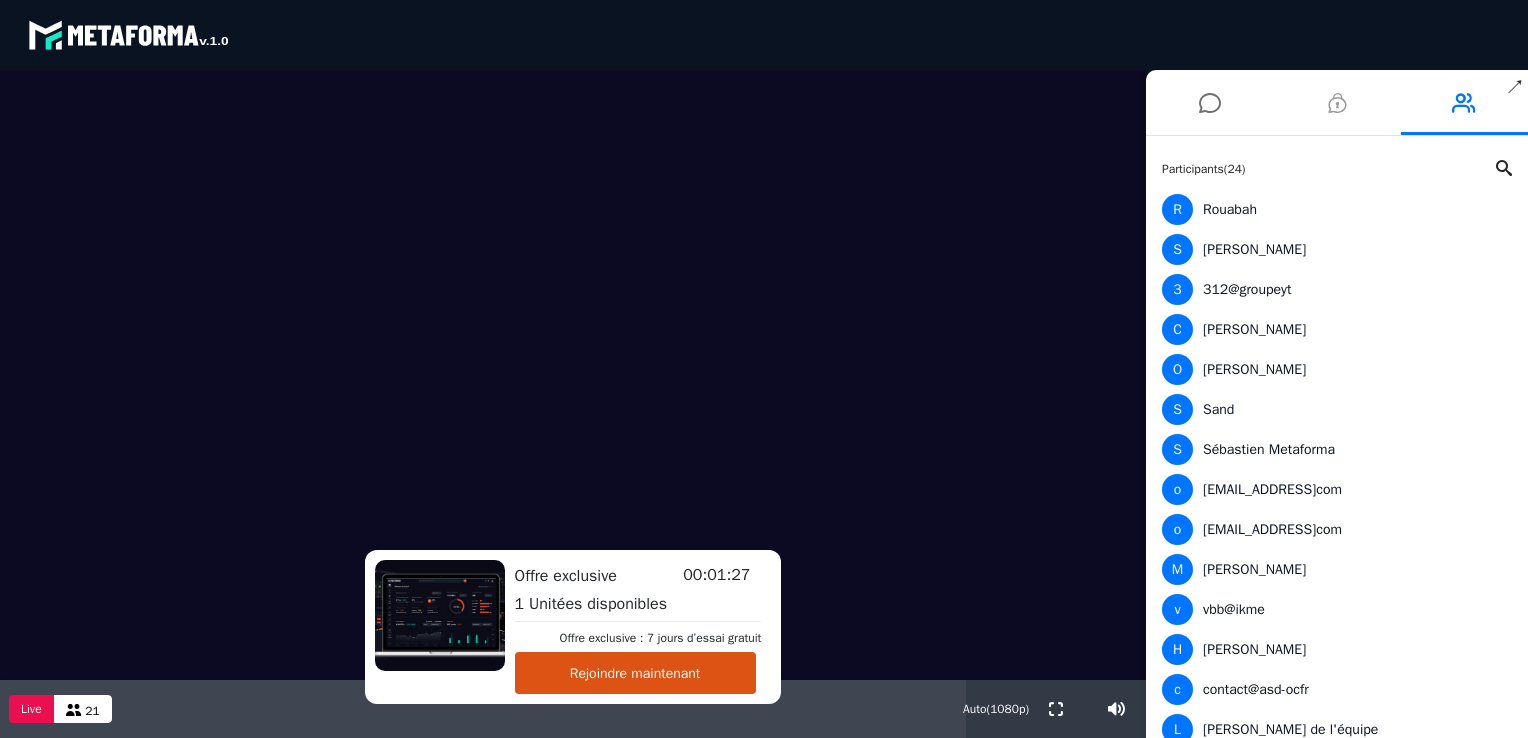 click at bounding box center (1337, 103) 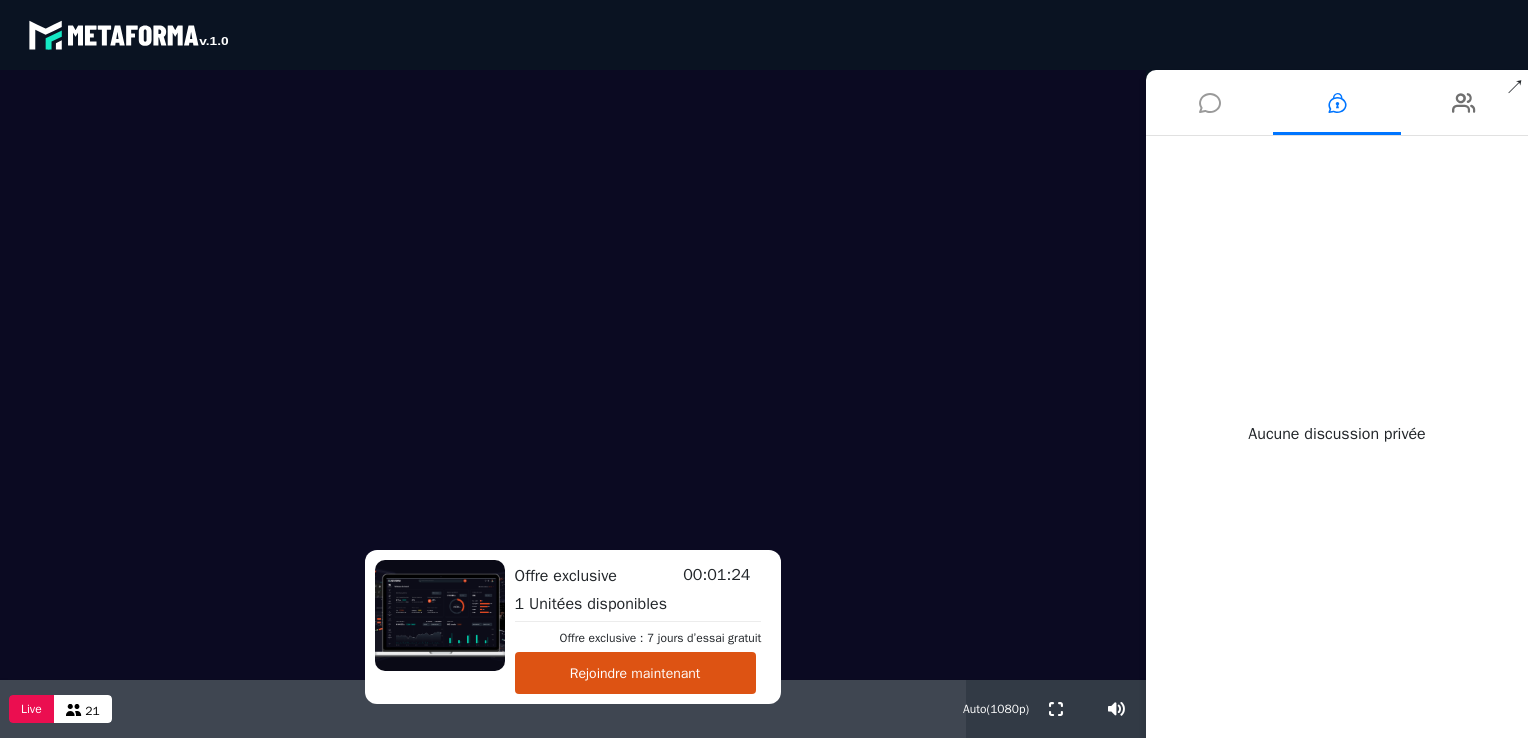 click at bounding box center (1210, 103) 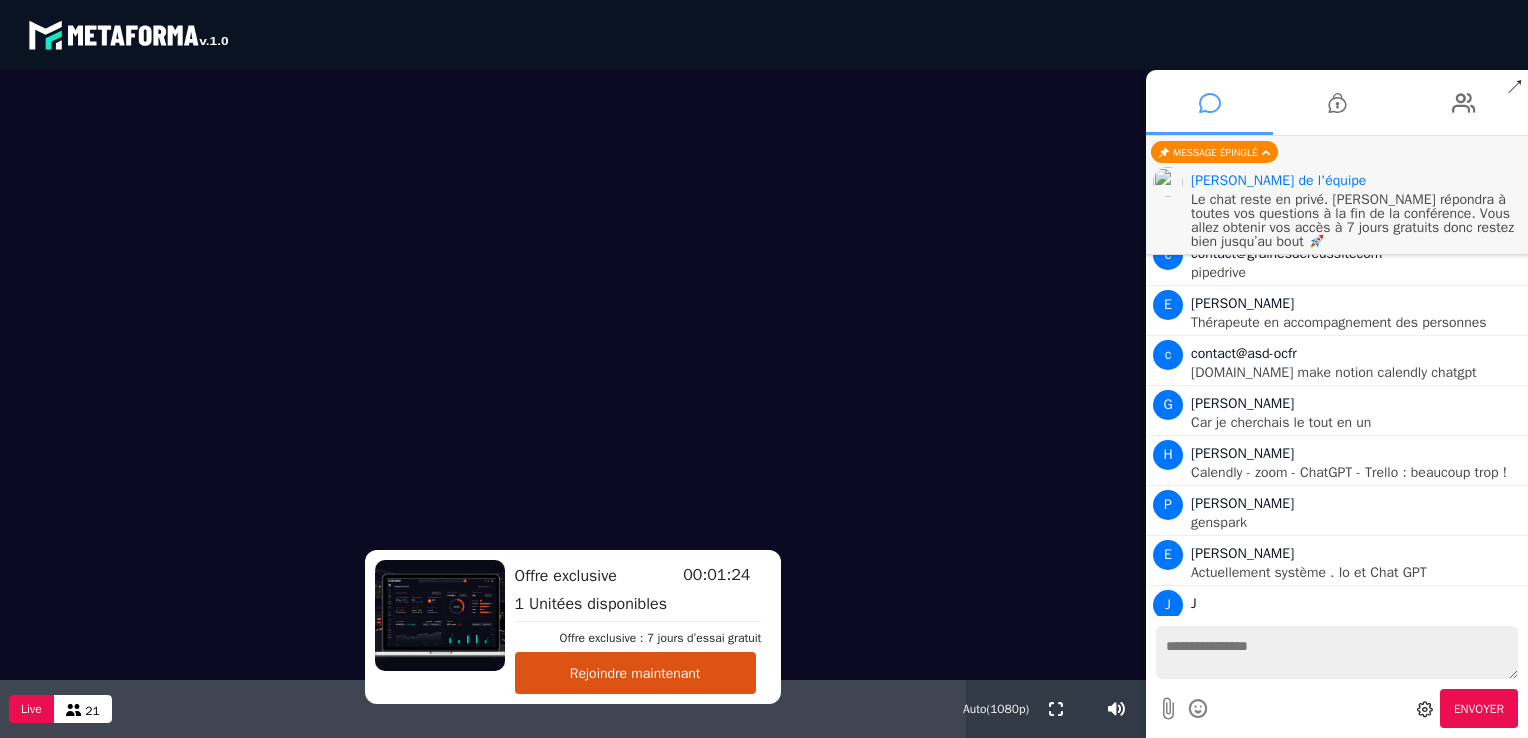 scroll, scrollTop: 1183, scrollLeft: 0, axis: vertical 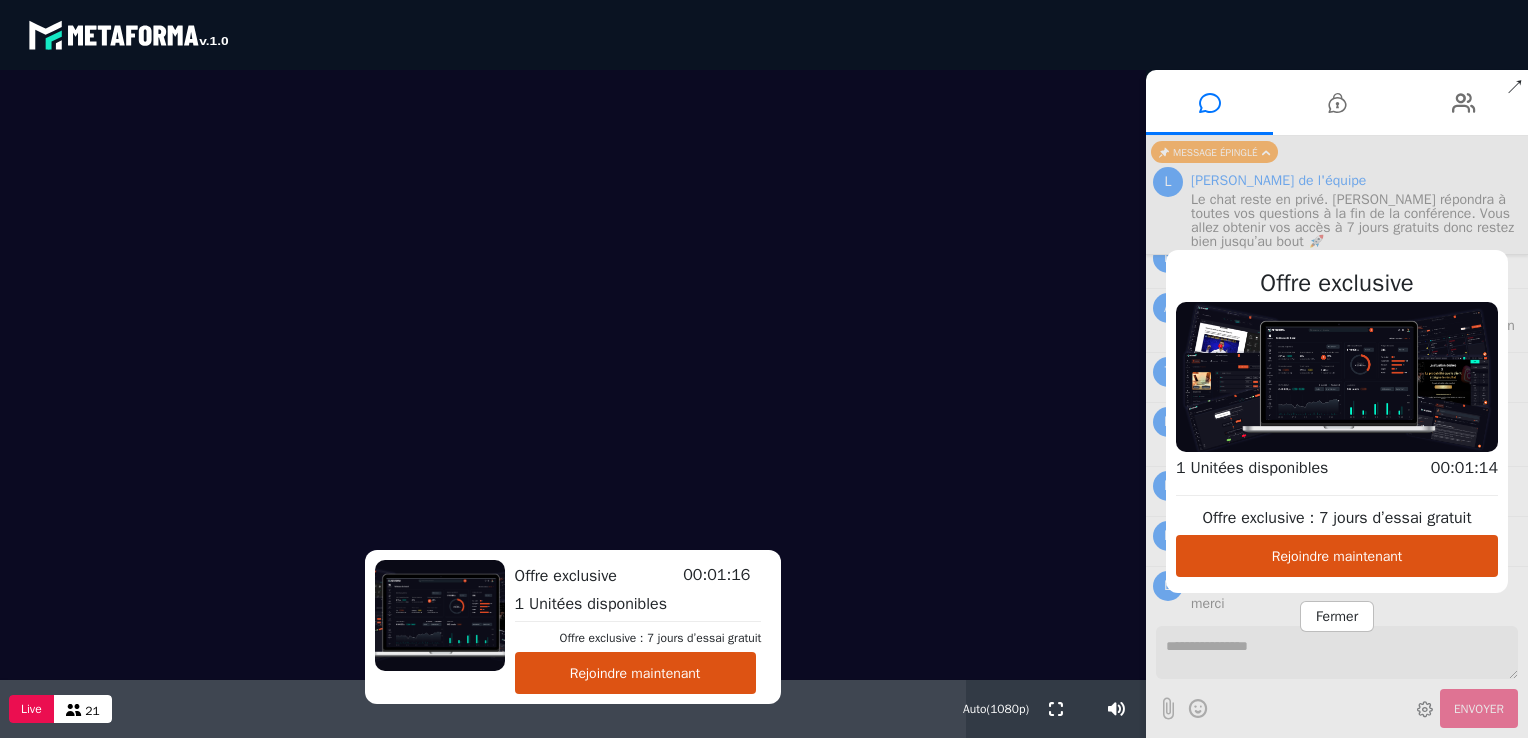 click on "Fermer" at bounding box center [1337, 616] 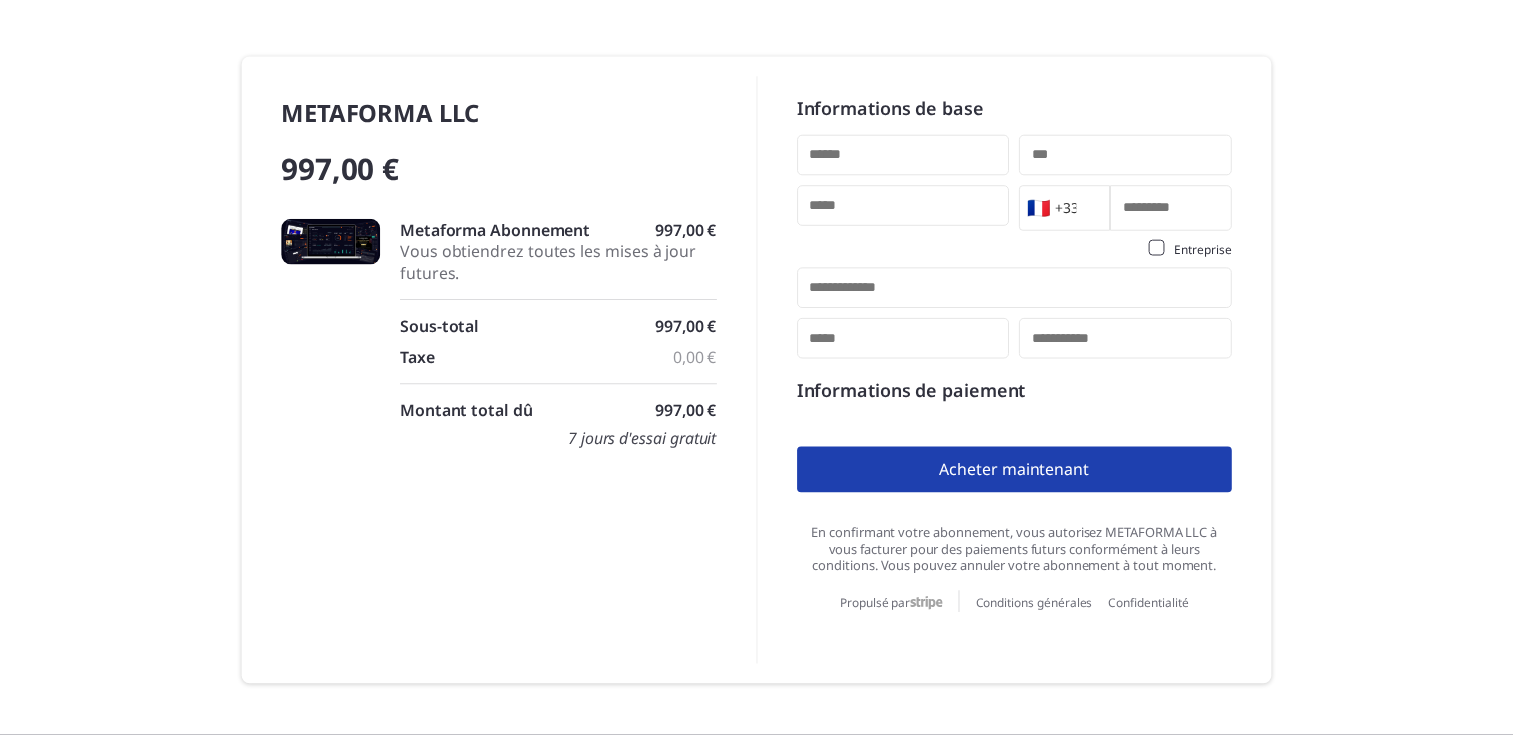 scroll, scrollTop: 0, scrollLeft: 0, axis: both 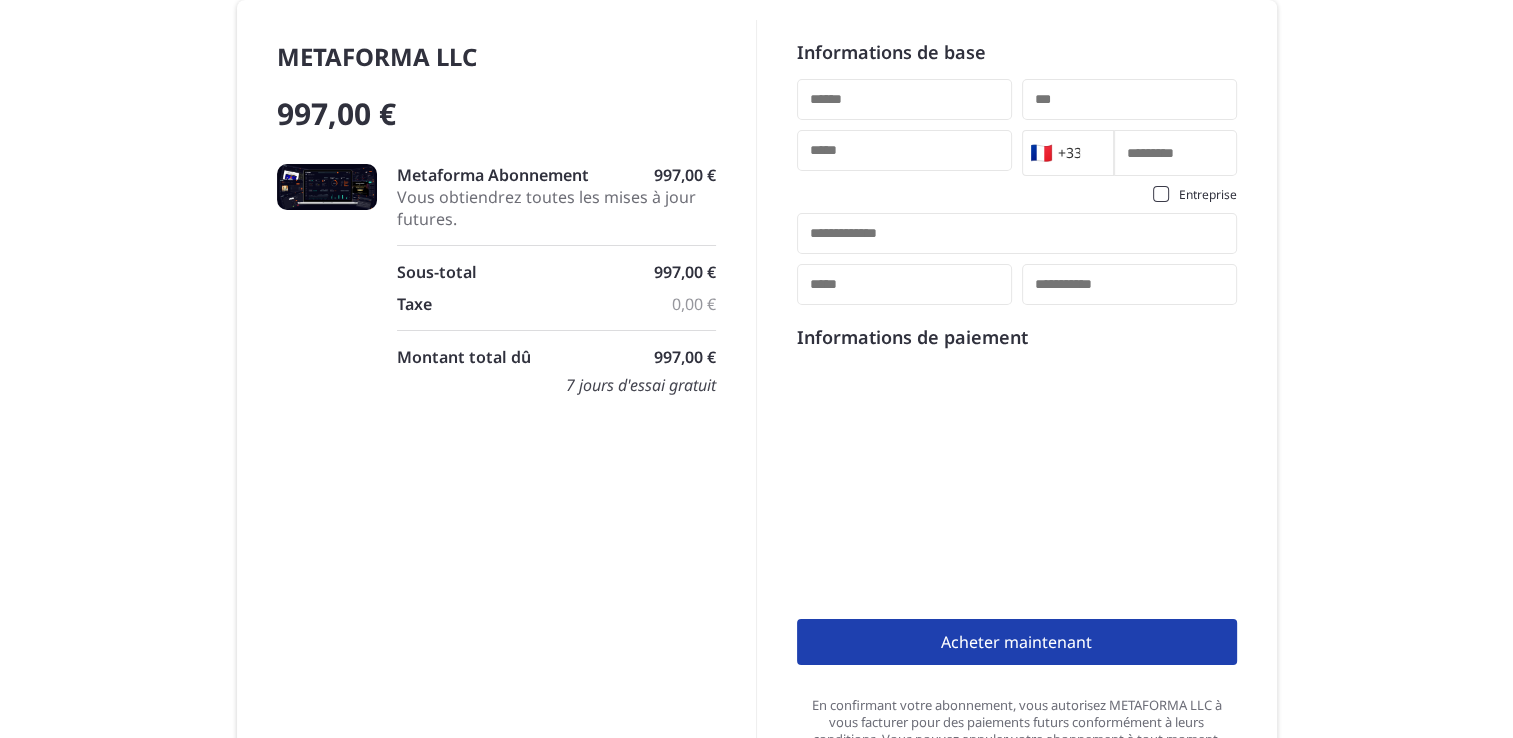 click at bounding box center (904, 99) 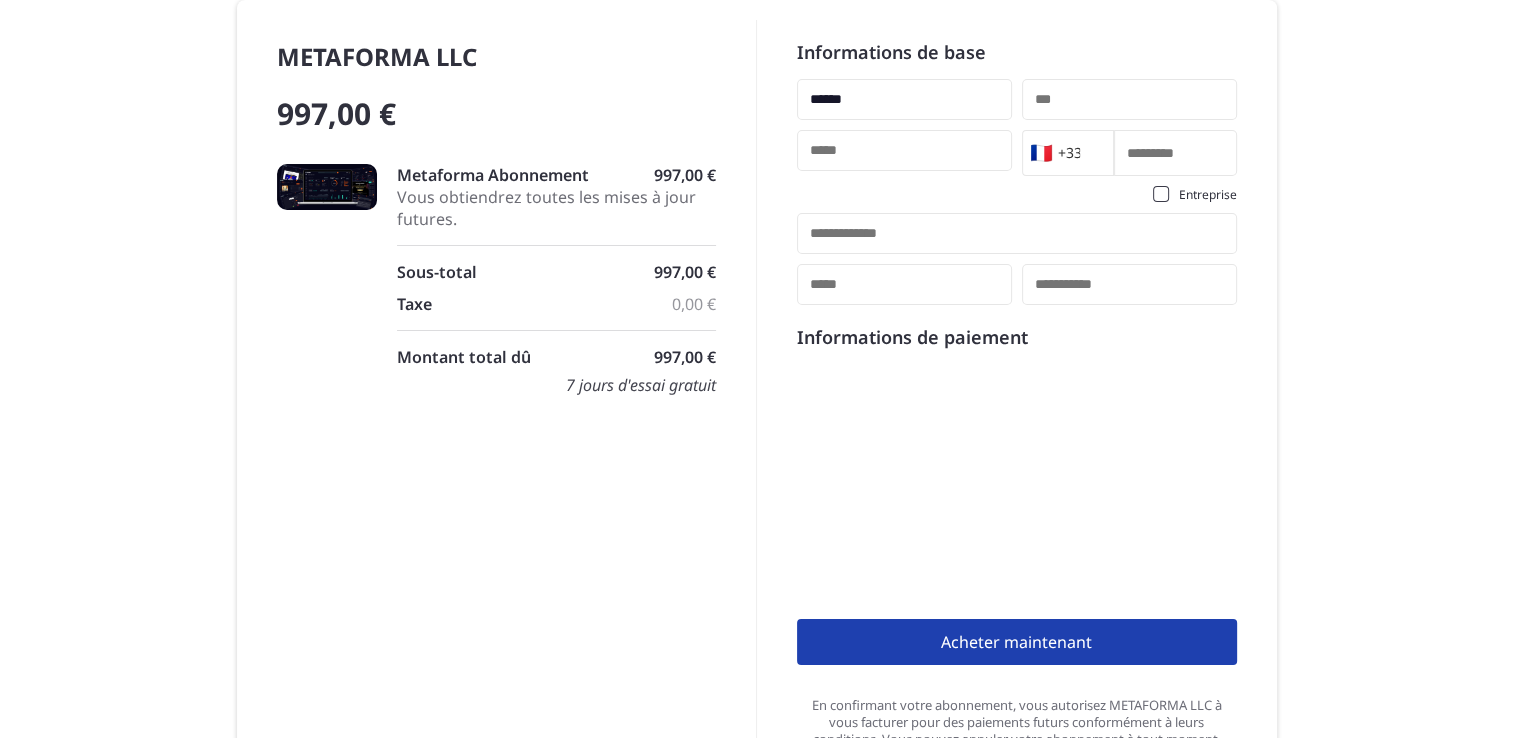type on "****" 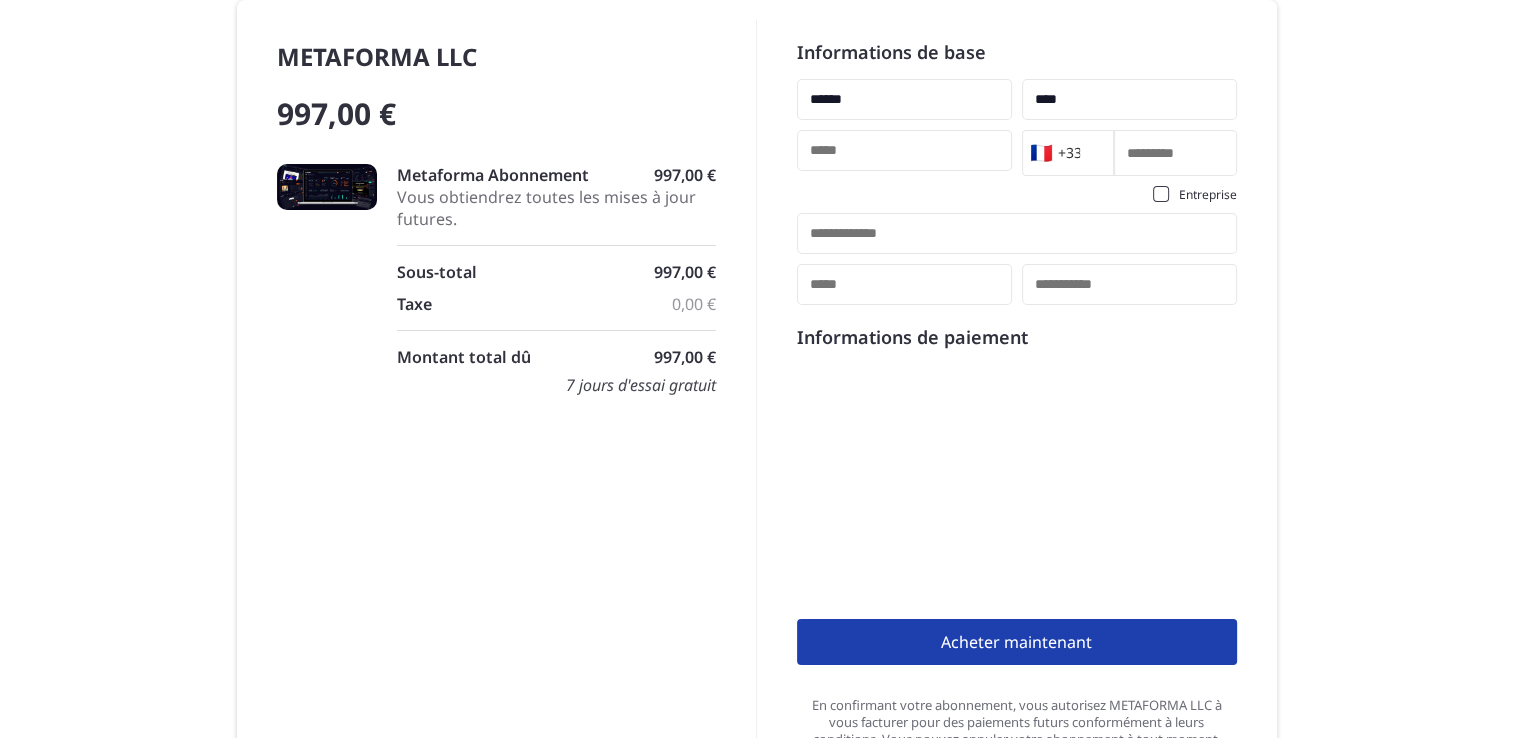type on "**********" 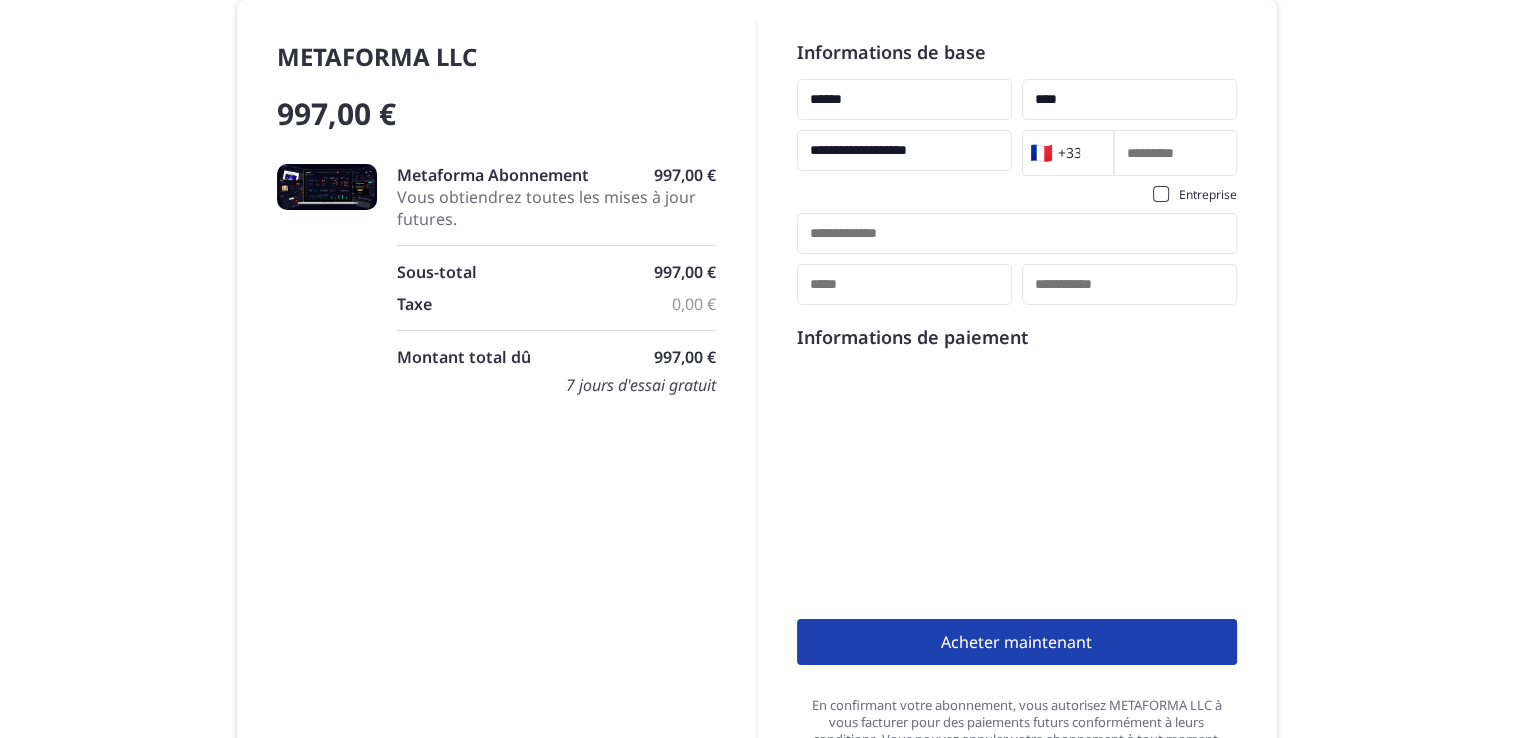 type on "*********" 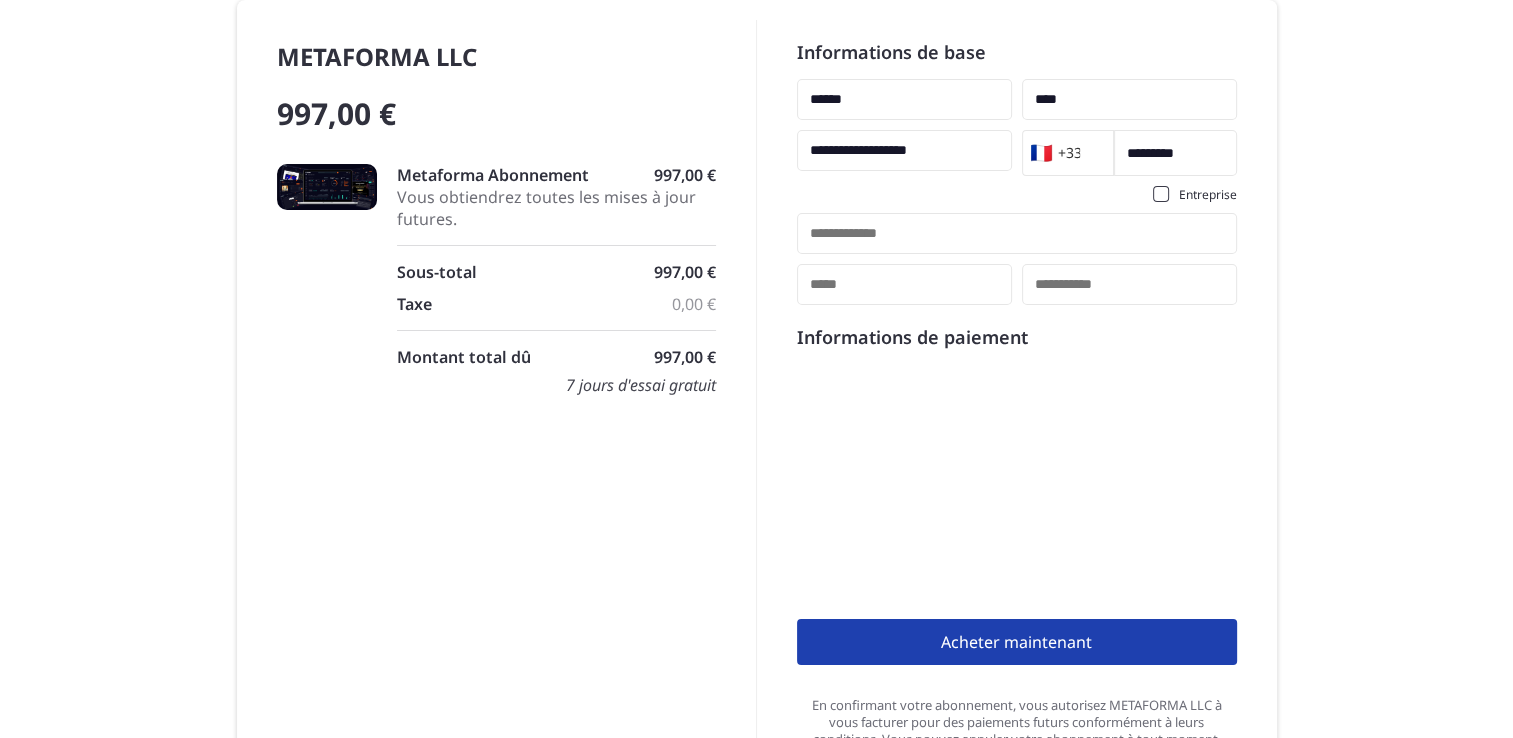 type on "**********" 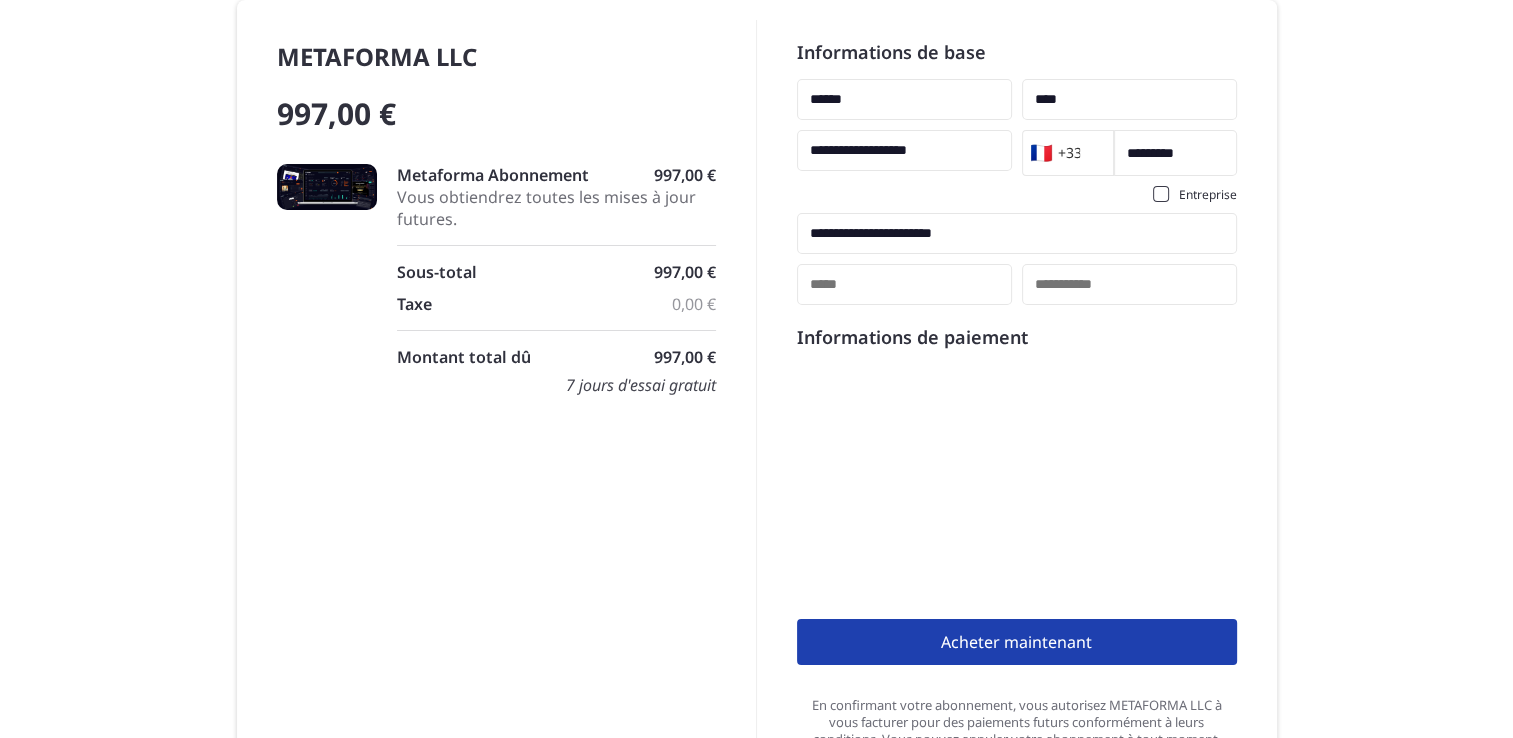 type on "**********" 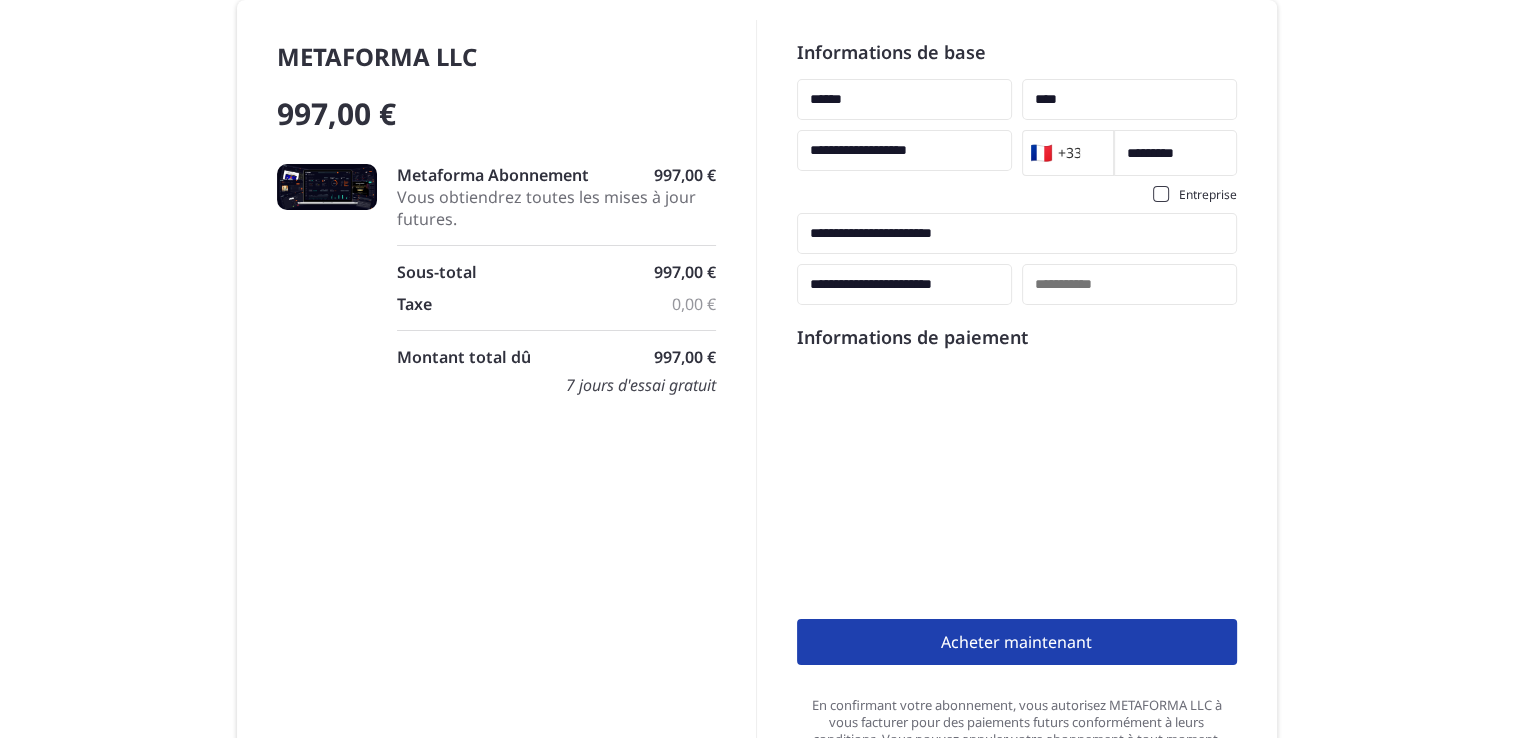 type on "*****" 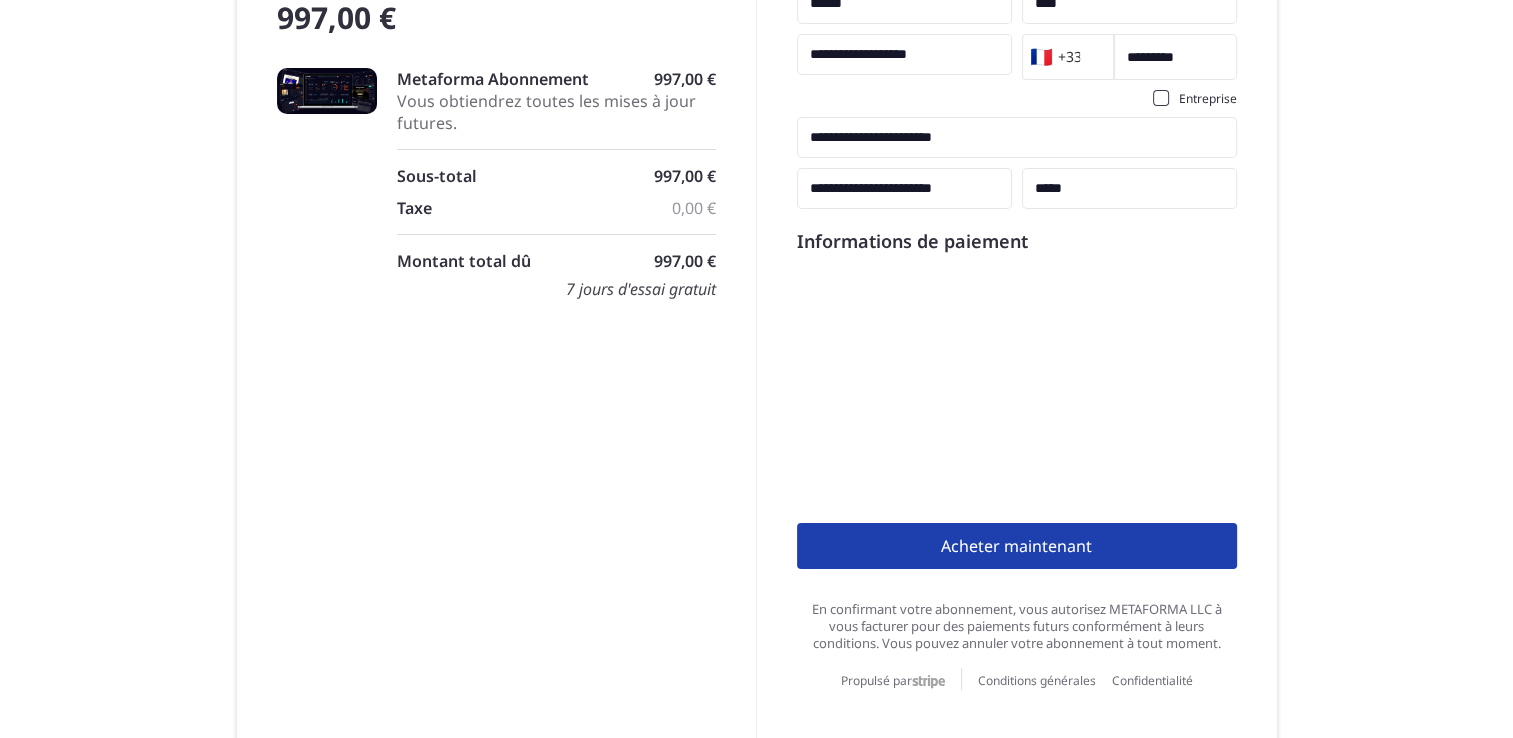 scroll, scrollTop: 100, scrollLeft: 0, axis: vertical 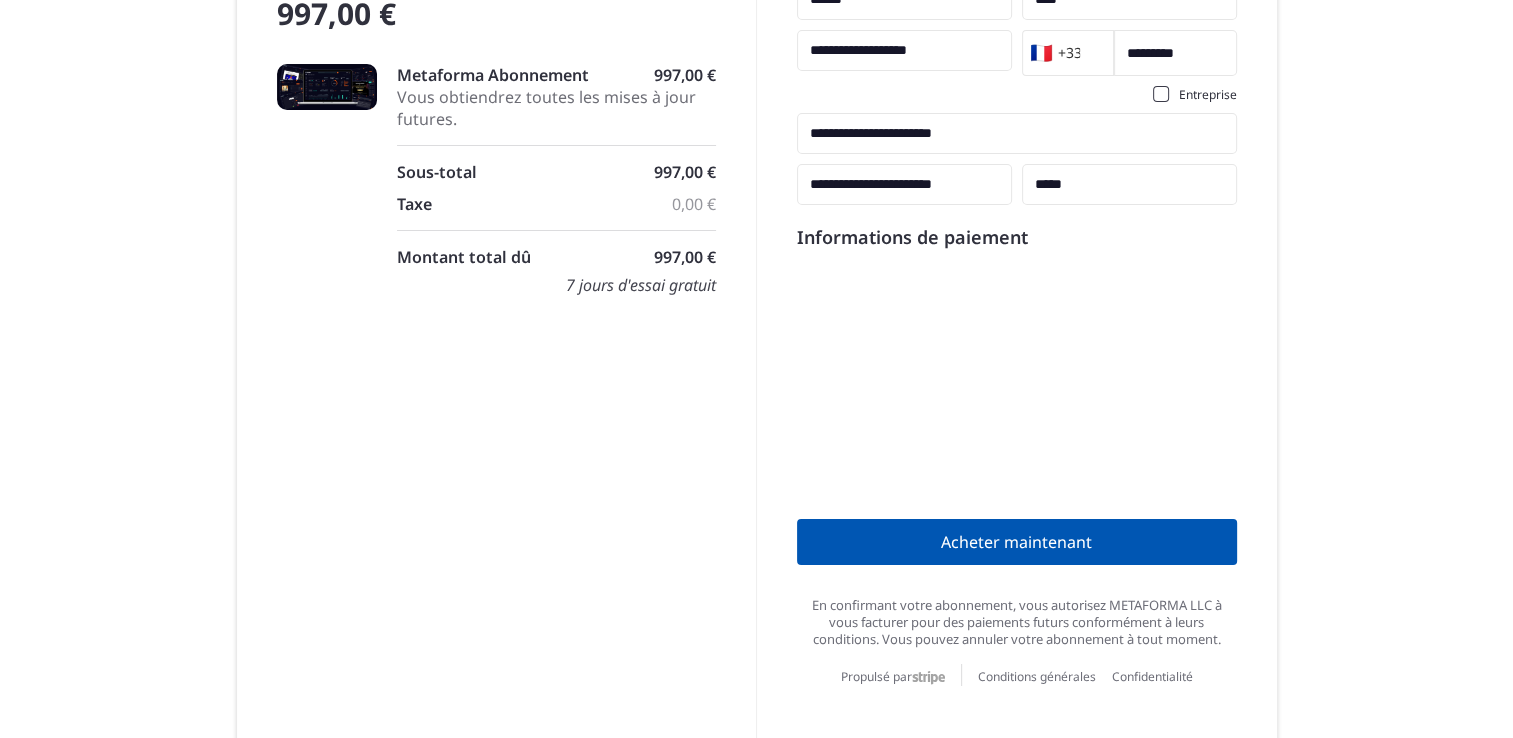 click on "Acheter maintenant" at bounding box center (1017, 542) 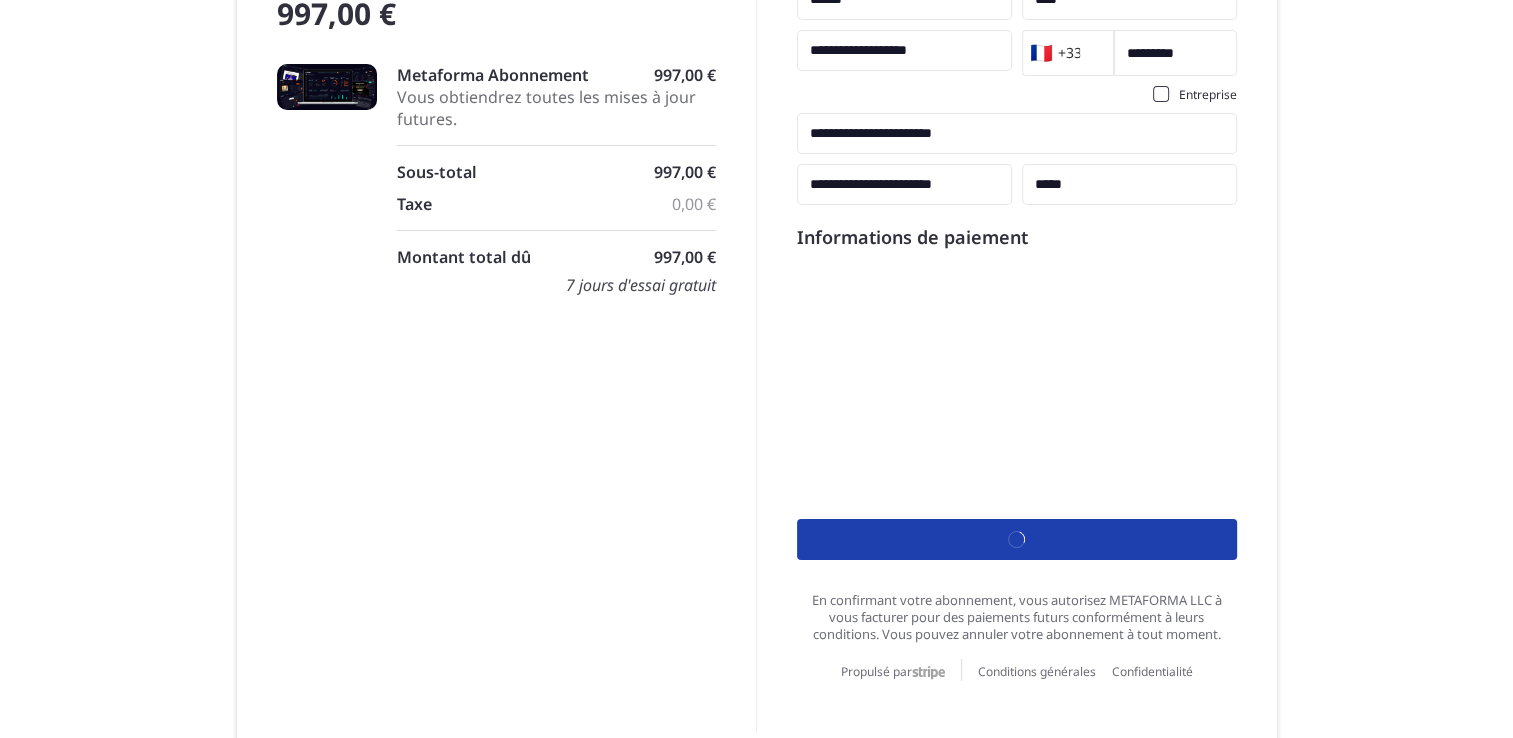 click on "**********" at bounding box center (756, 326) 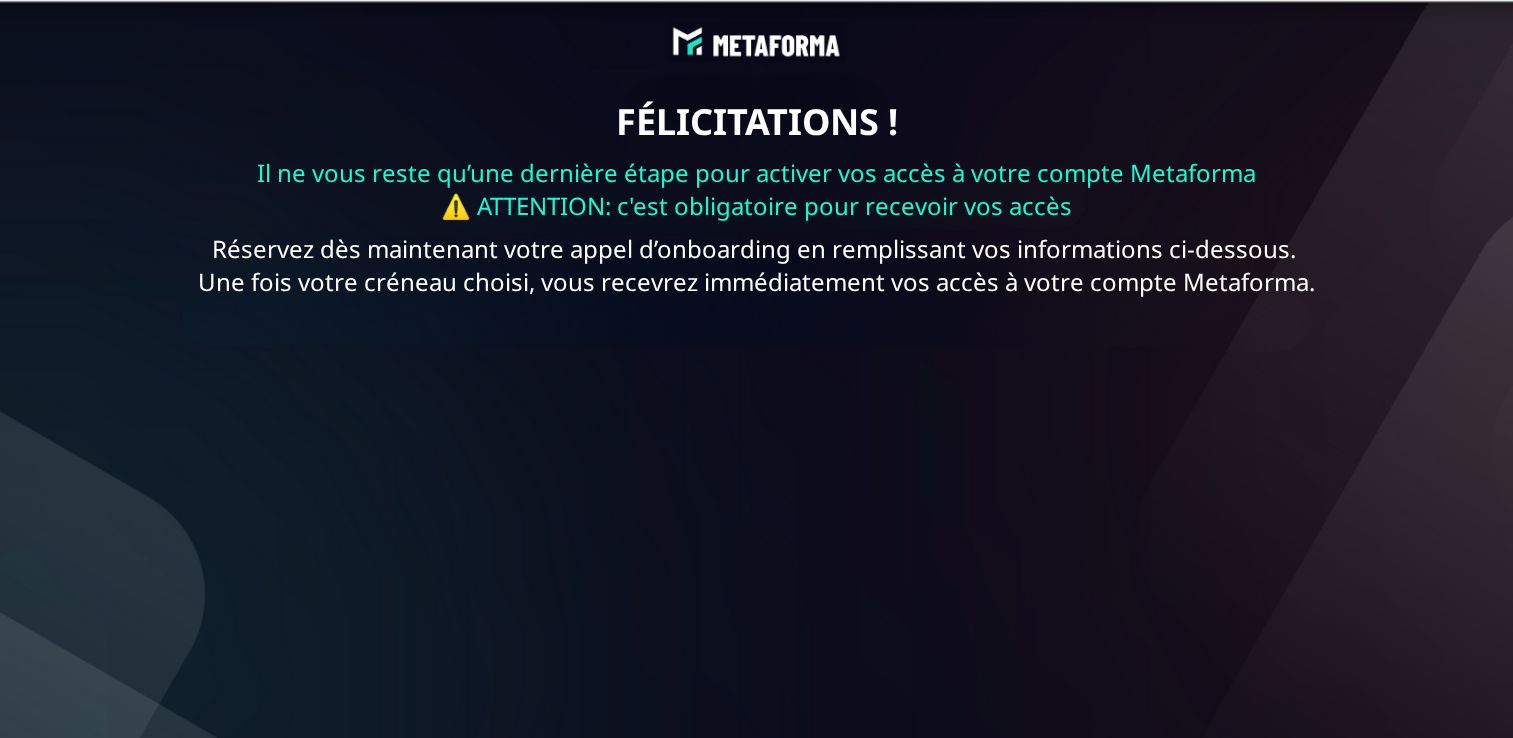 scroll, scrollTop: 0, scrollLeft: 0, axis: both 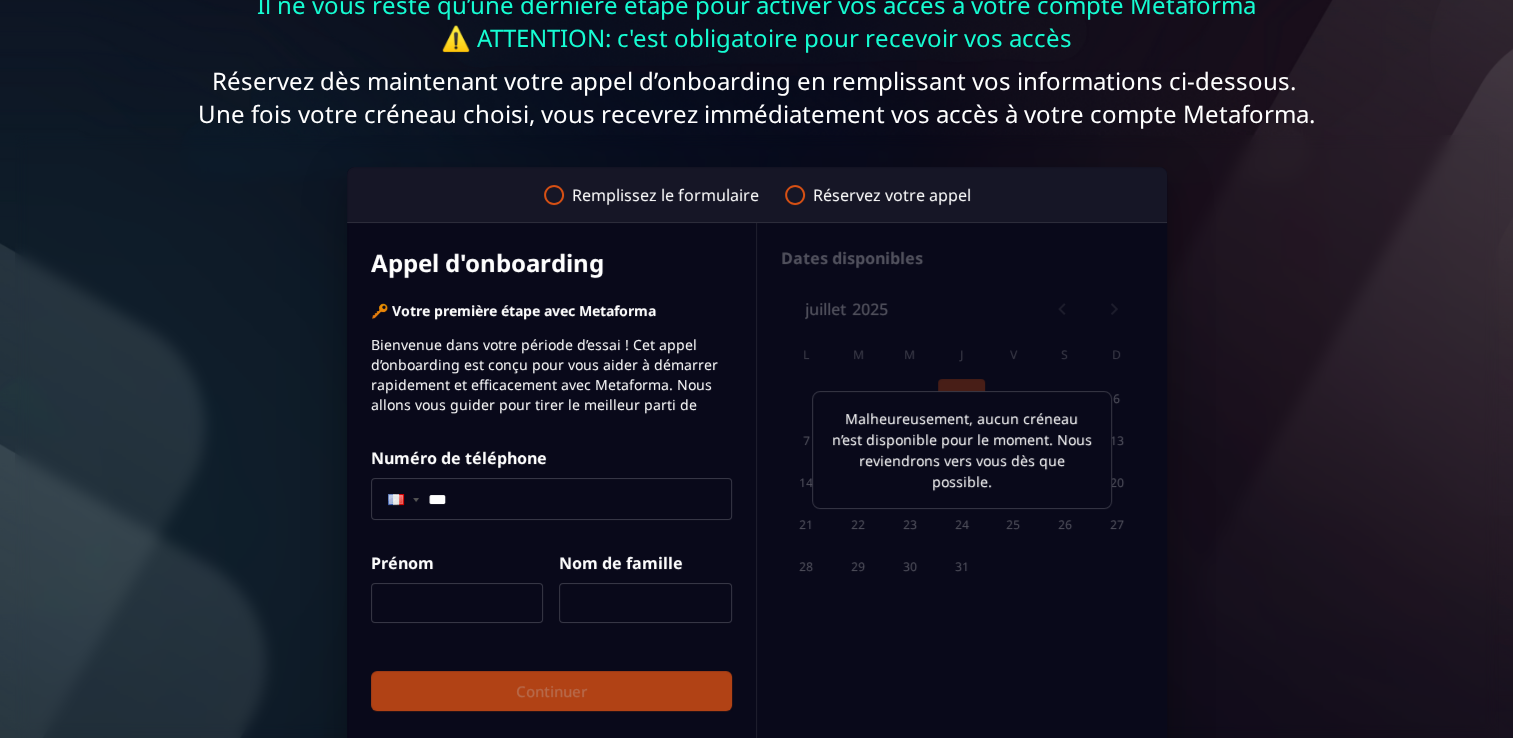click on "***" 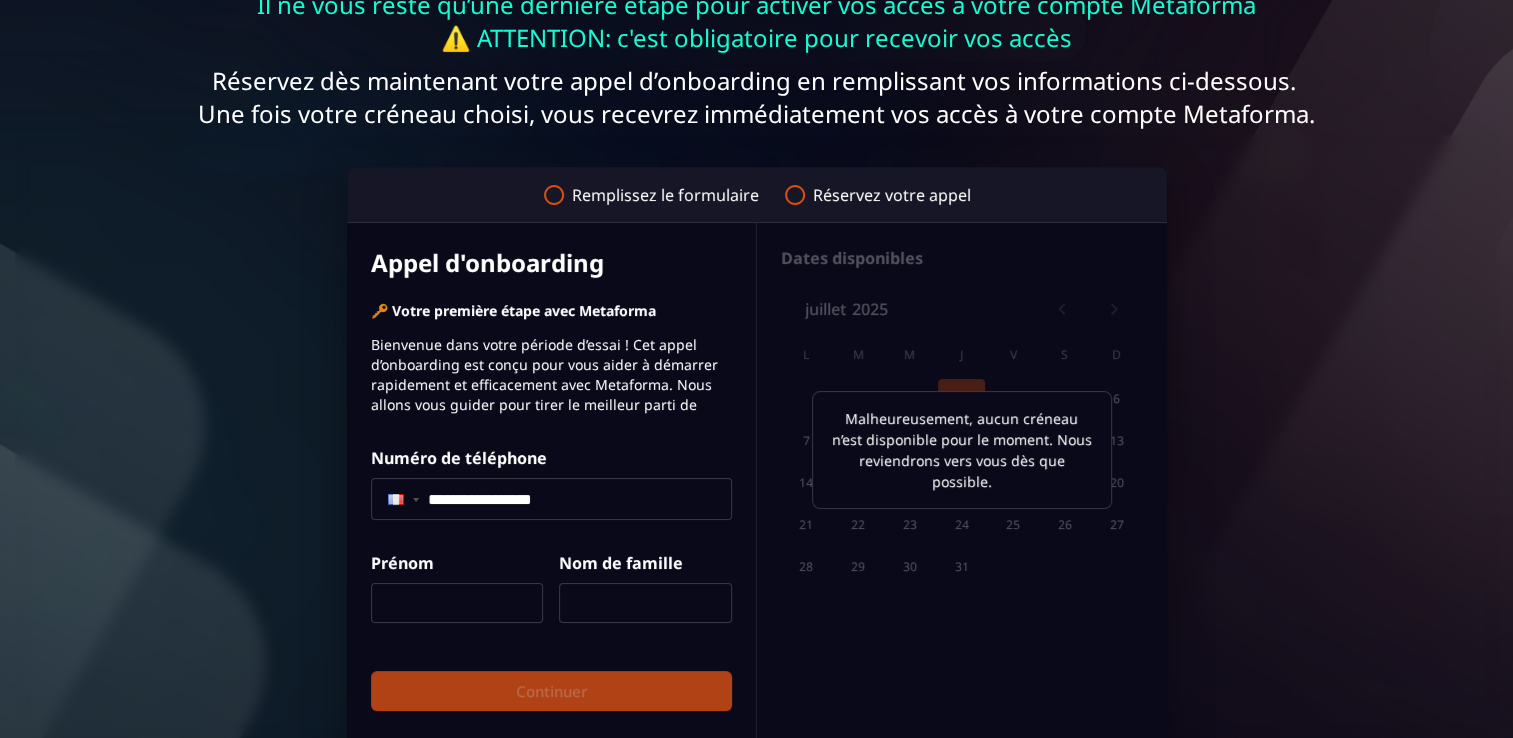 type on "**********" 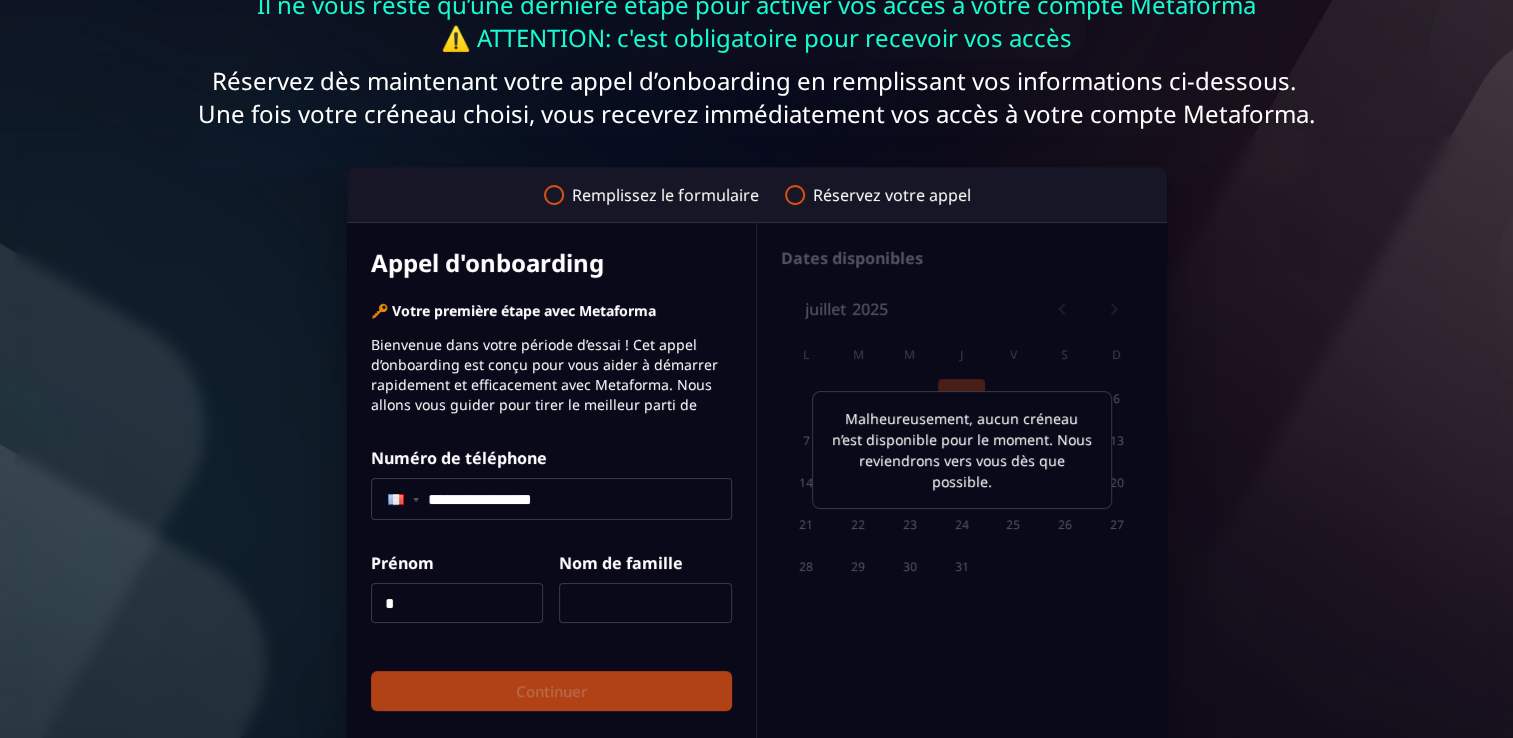 type on "******" 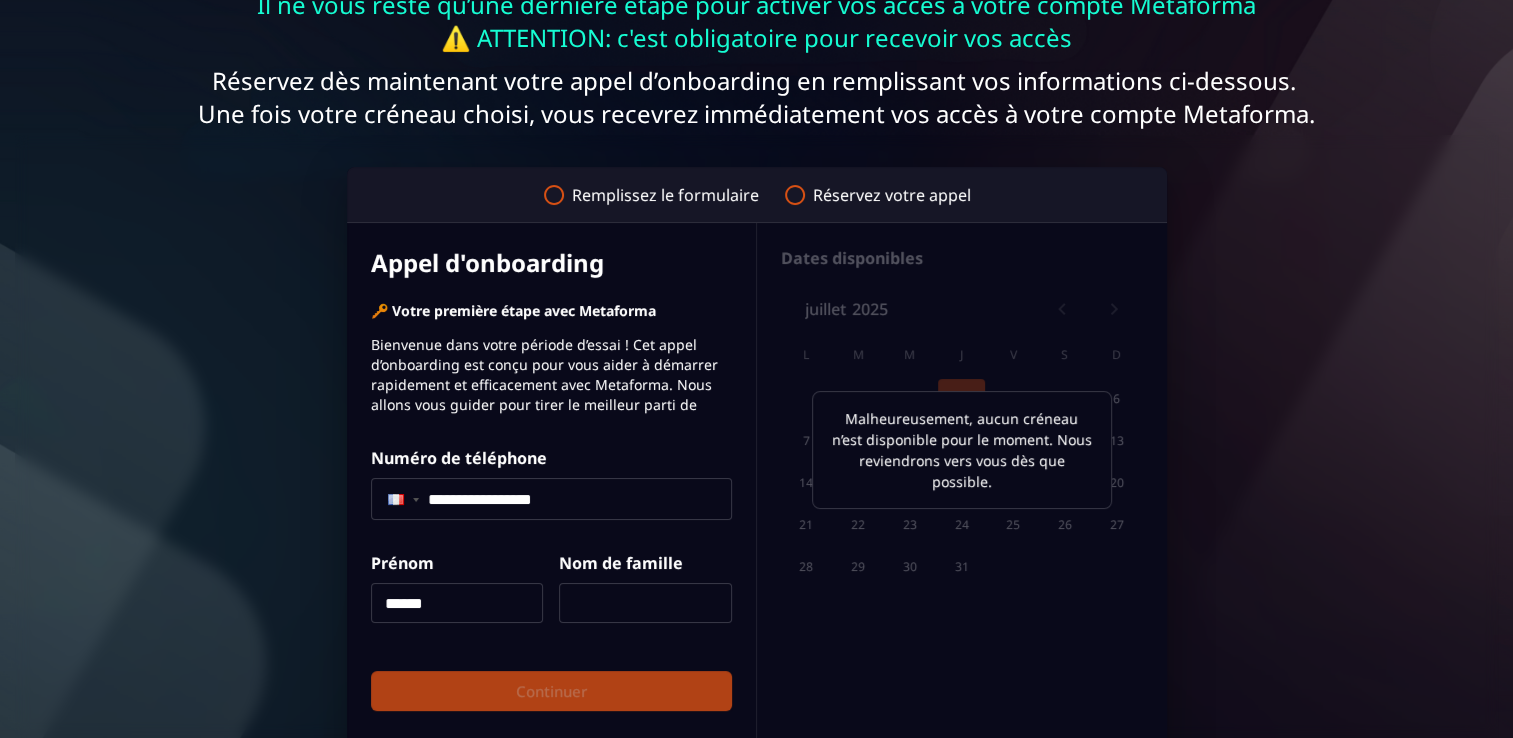 type on "****" 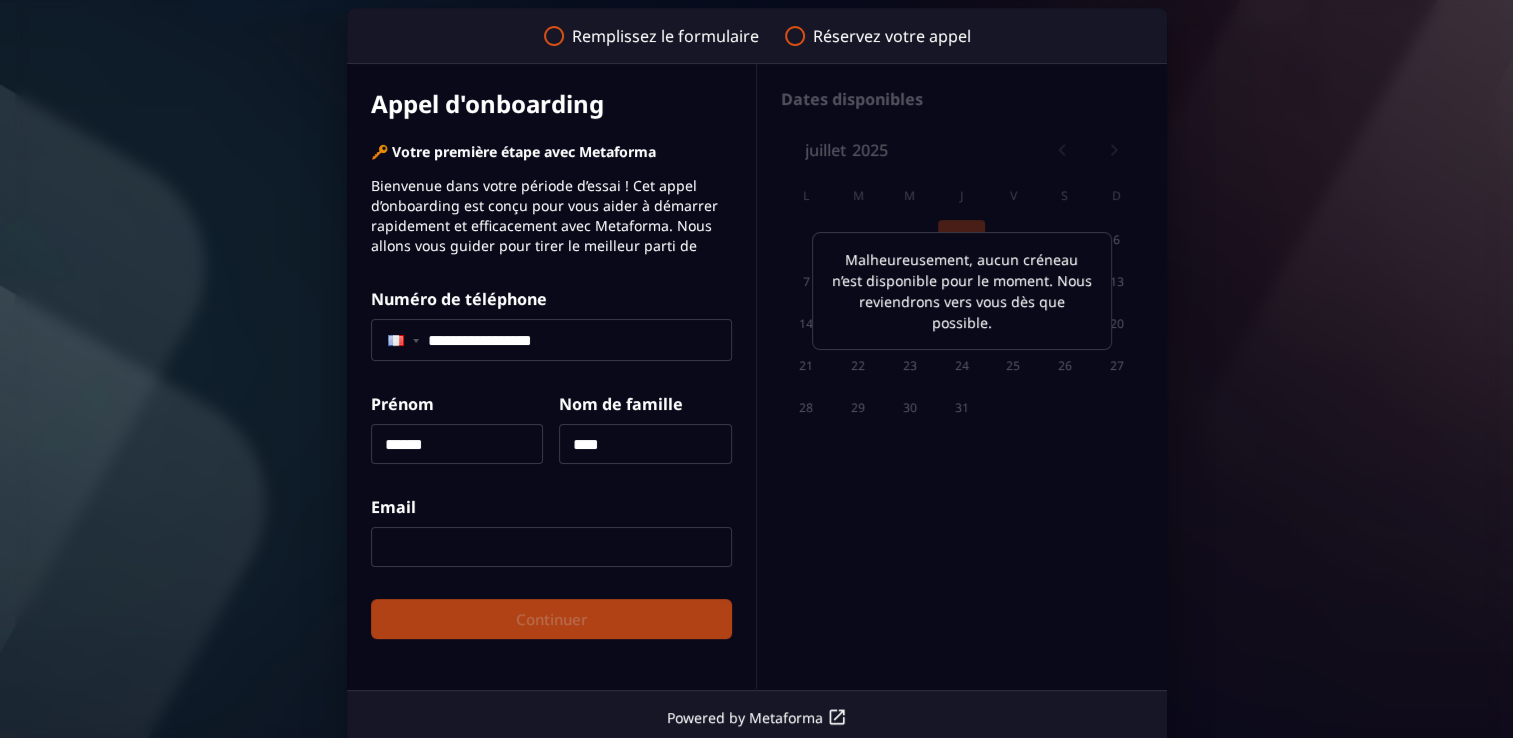 scroll, scrollTop: 336, scrollLeft: 0, axis: vertical 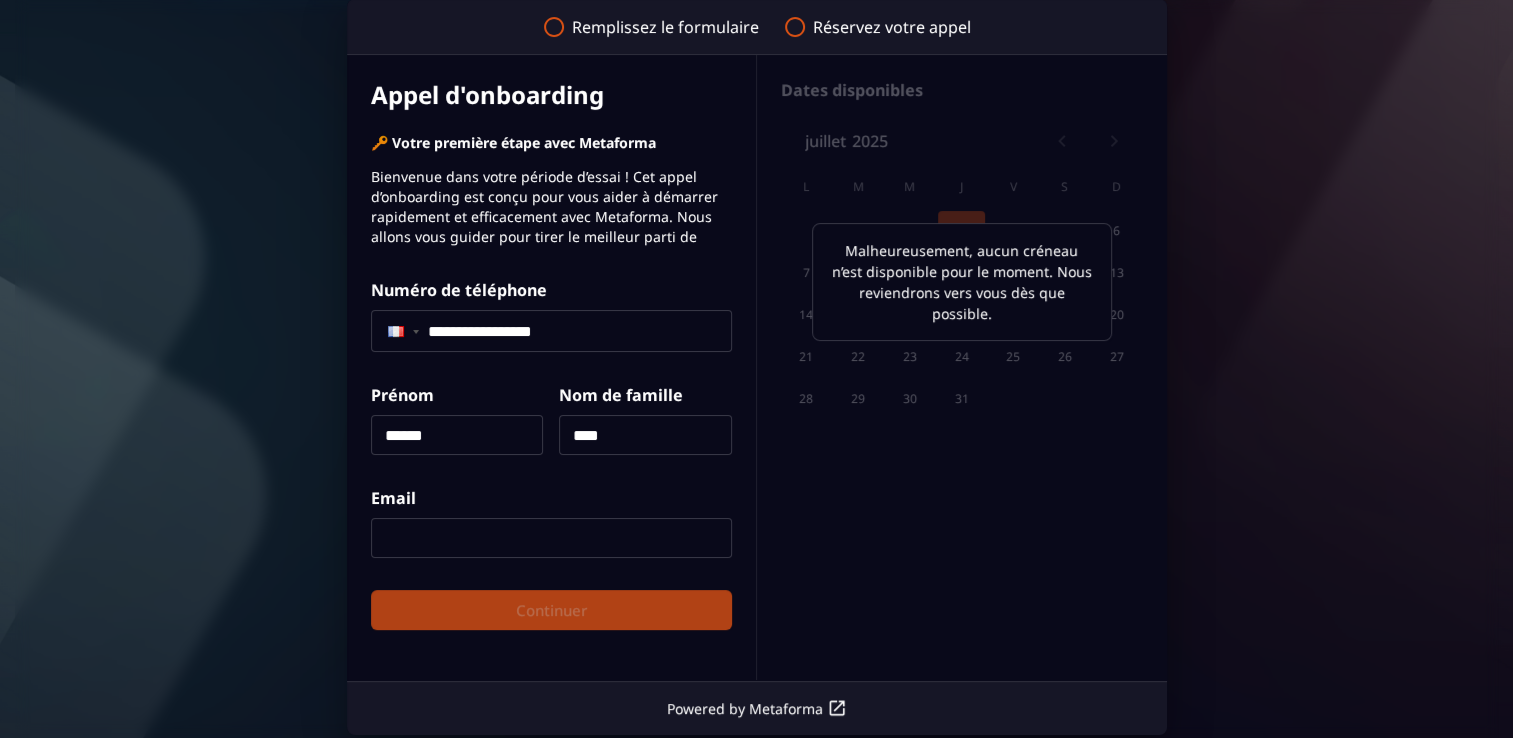 click at bounding box center (551, 538) 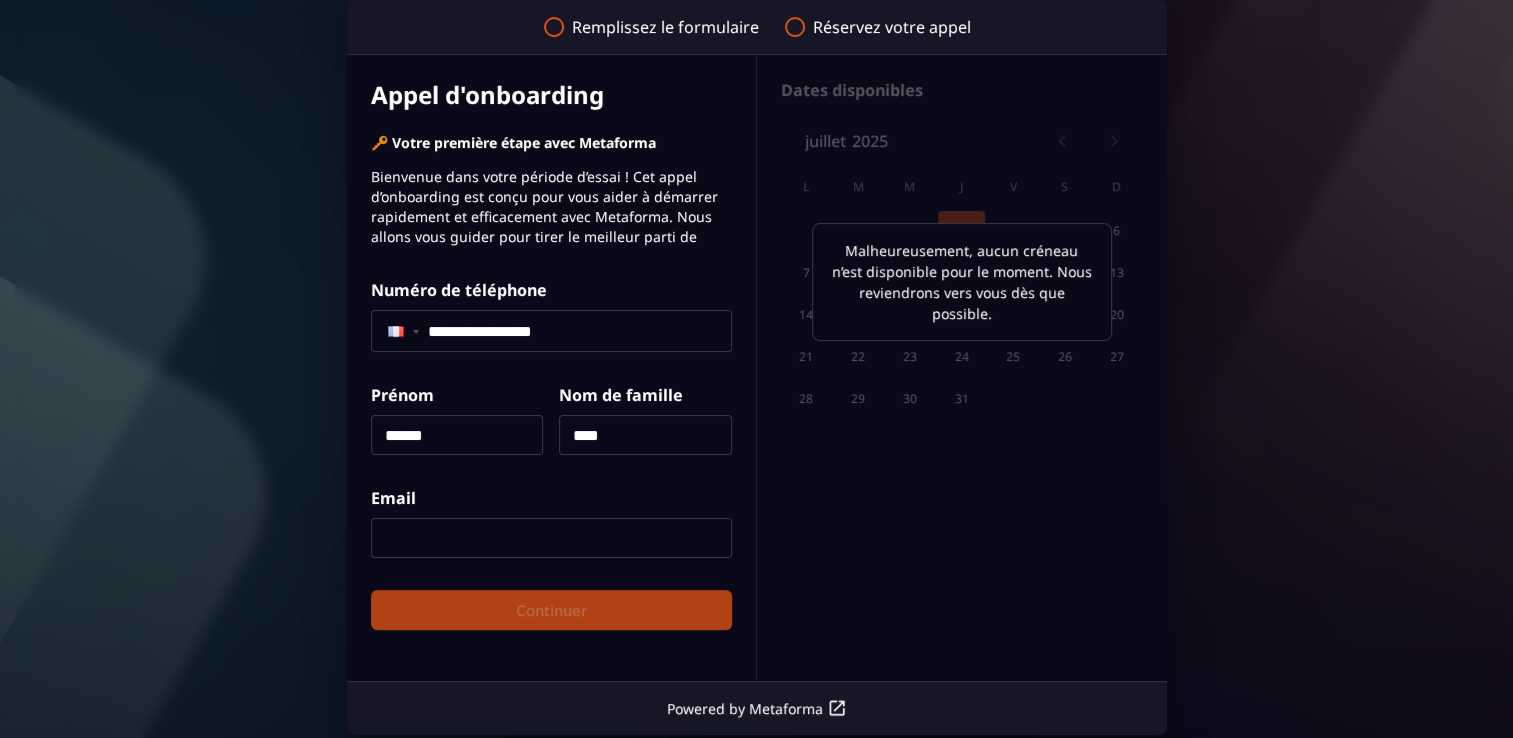 type on "**********" 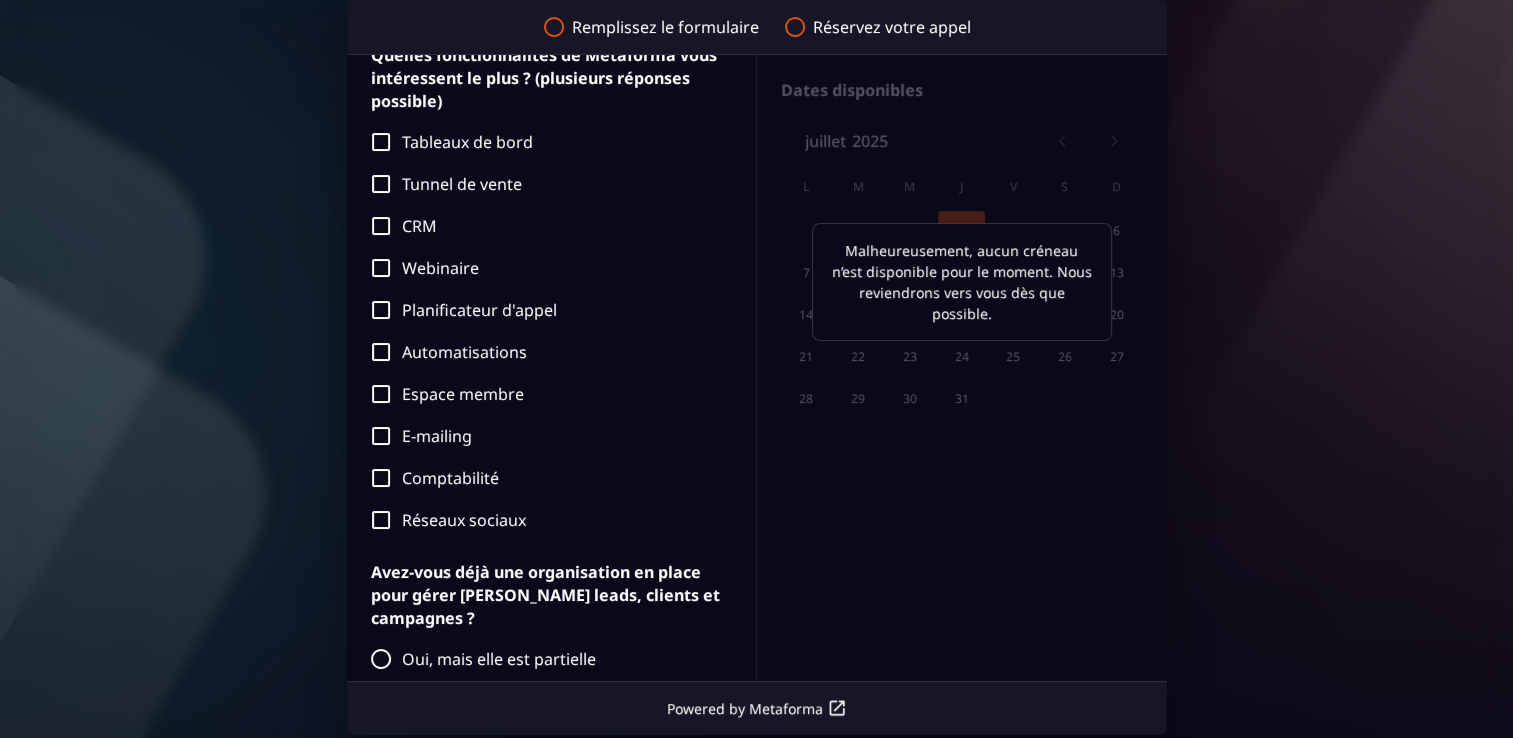 scroll, scrollTop: 548, scrollLeft: 0, axis: vertical 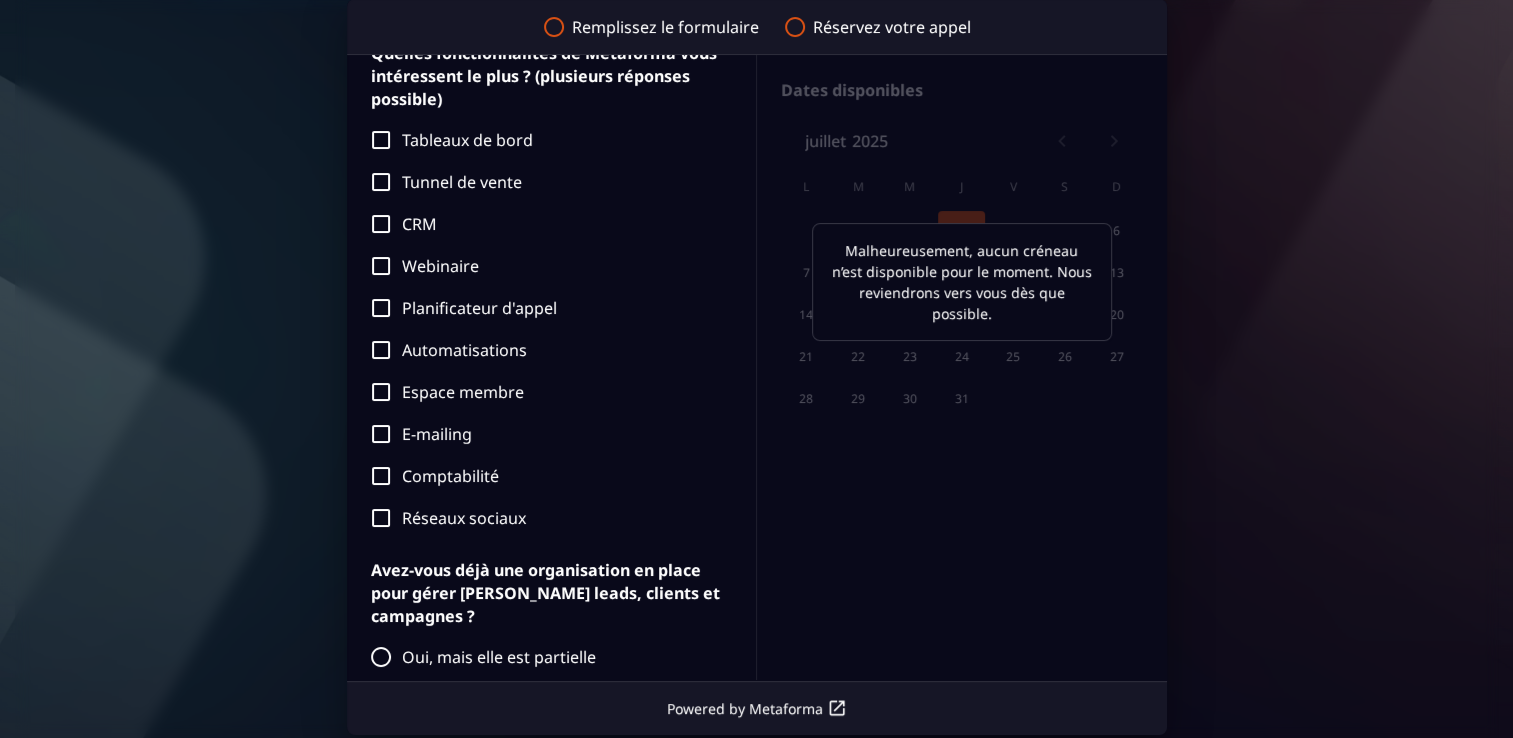 click on "Tunnel de vente" at bounding box center (546, 182) 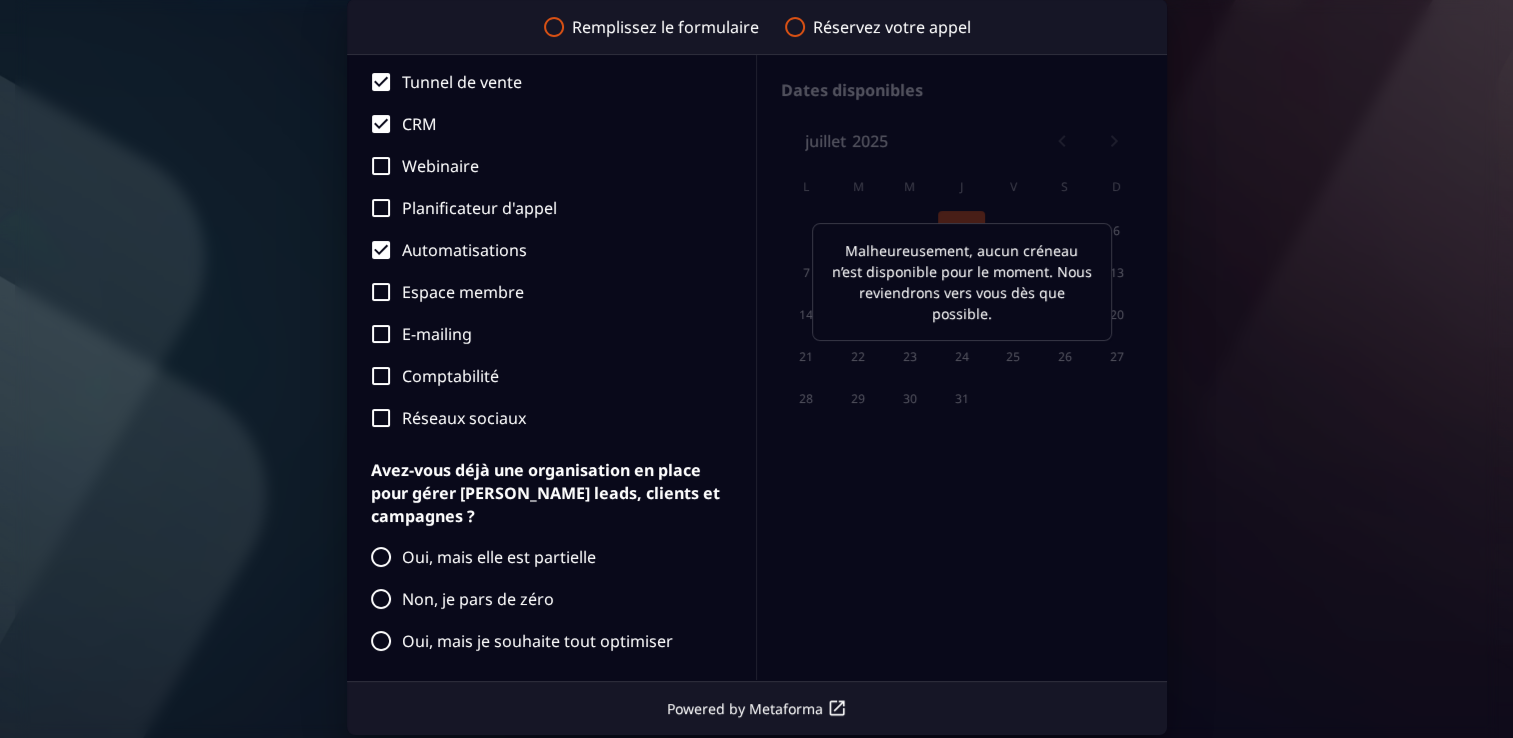 scroll, scrollTop: 653, scrollLeft: 0, axis: vertical 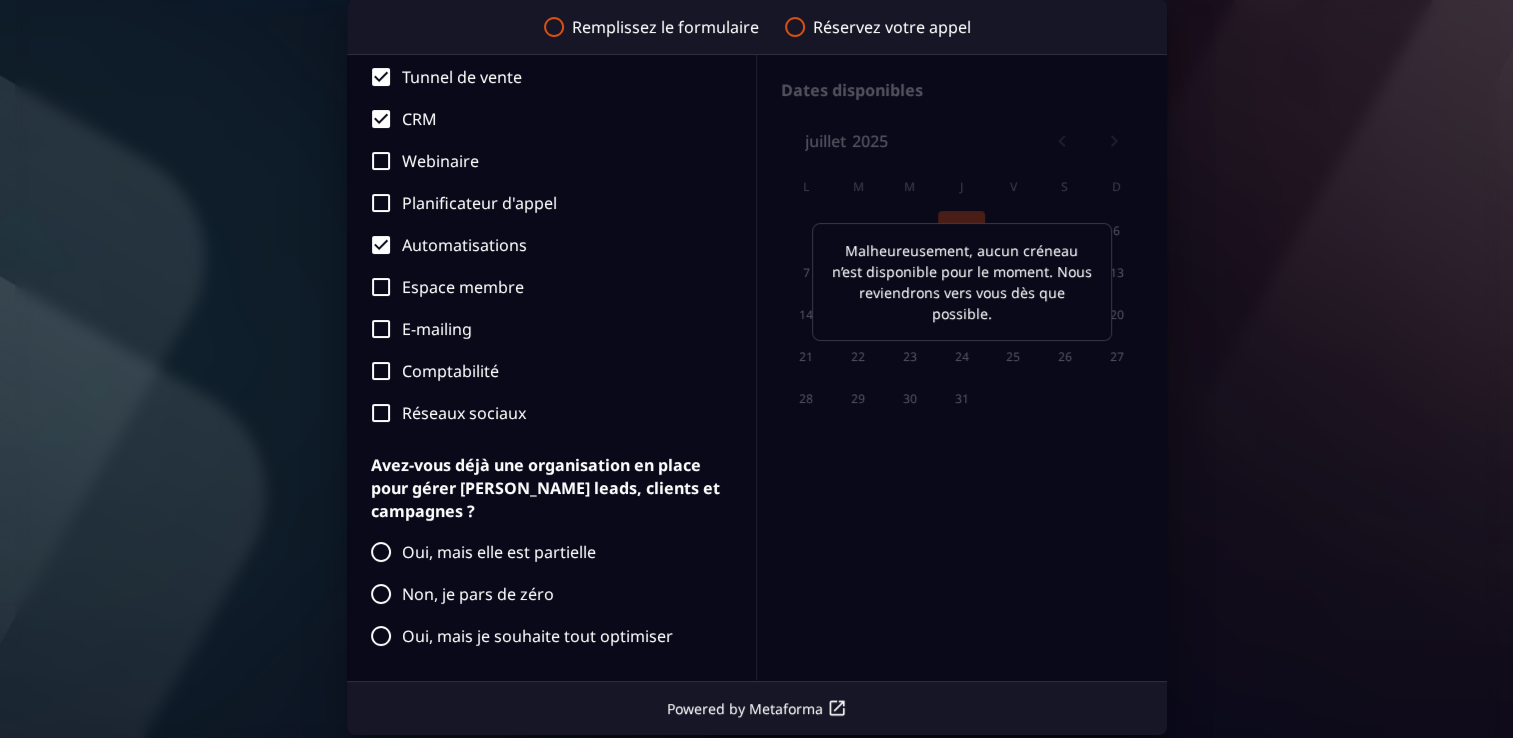 click on "Comptabilité" at bounding box center (546, 371) 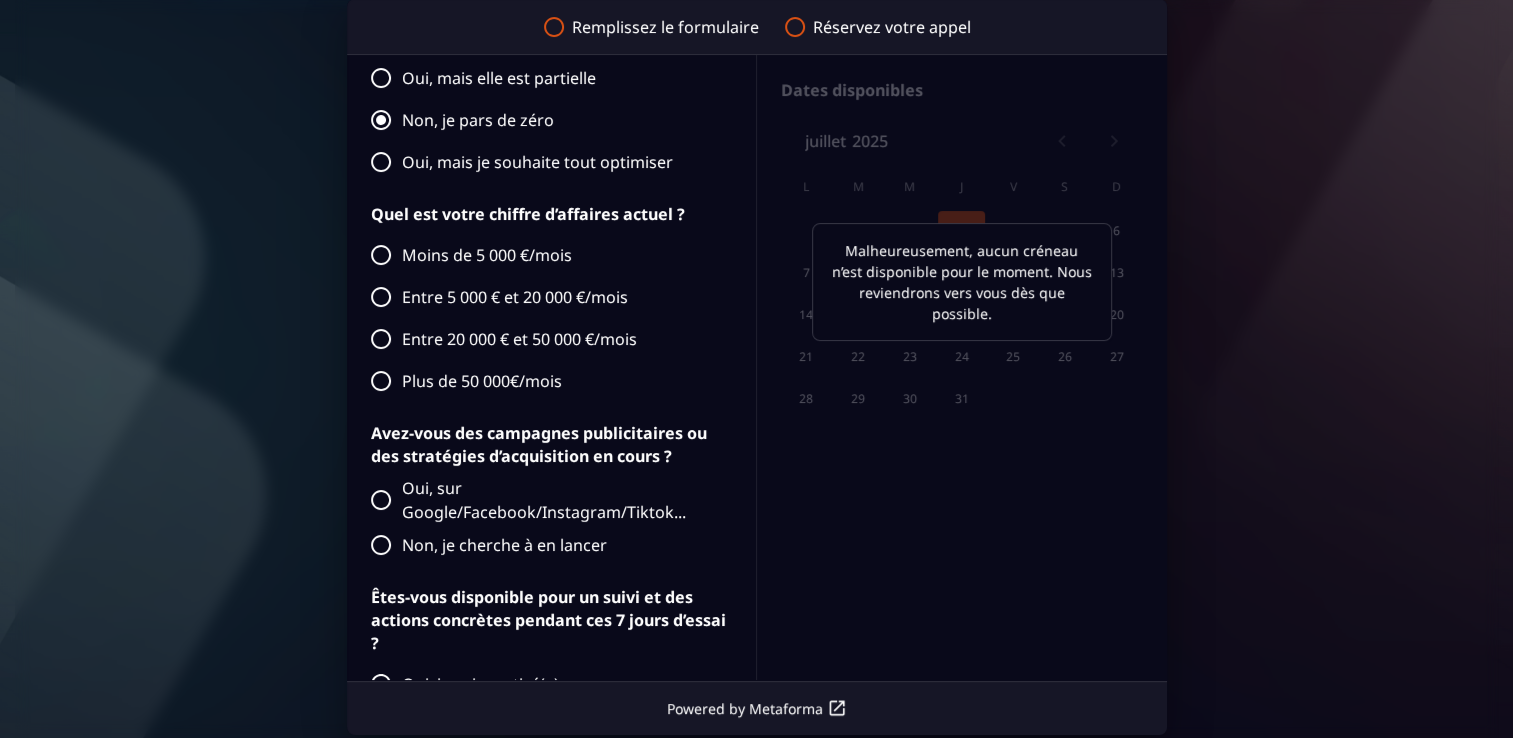 scroll, scrollTop: 1128, scrollLeft: 0, axis: vertical 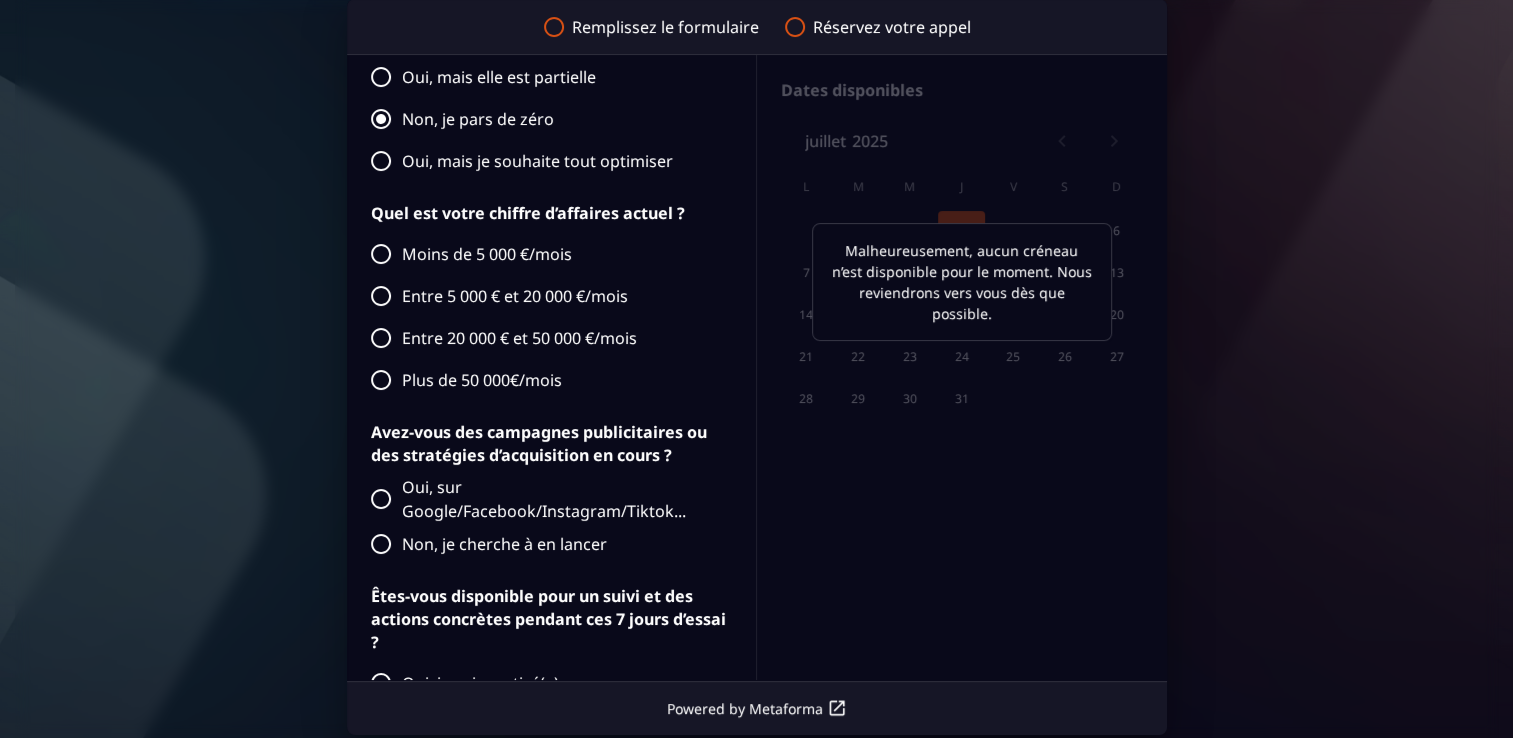 click on "Non, je cherche à en lancer" at bounding box center [546, 544] 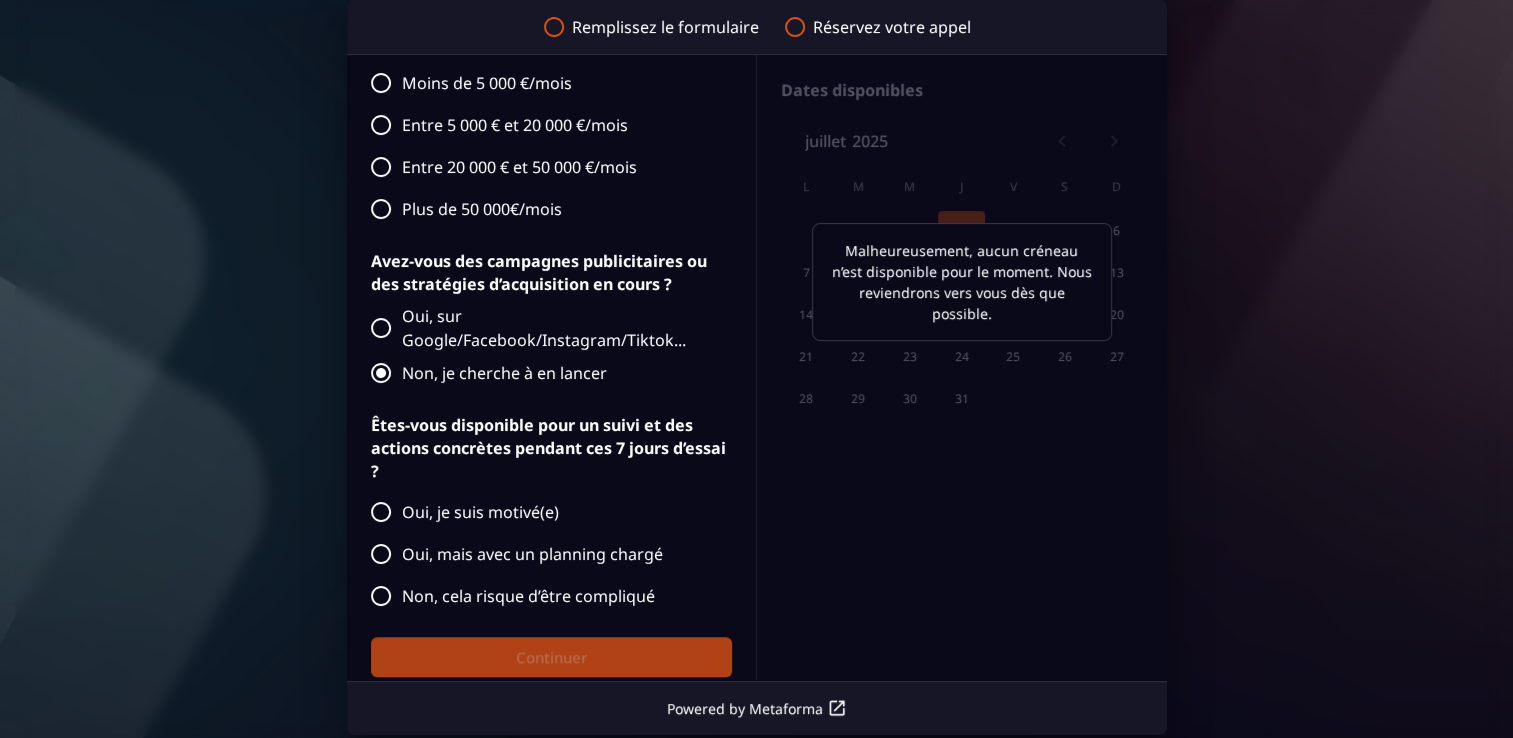 scroll, scrollTop: 1306, scrollLeft: 0, axis: vertical 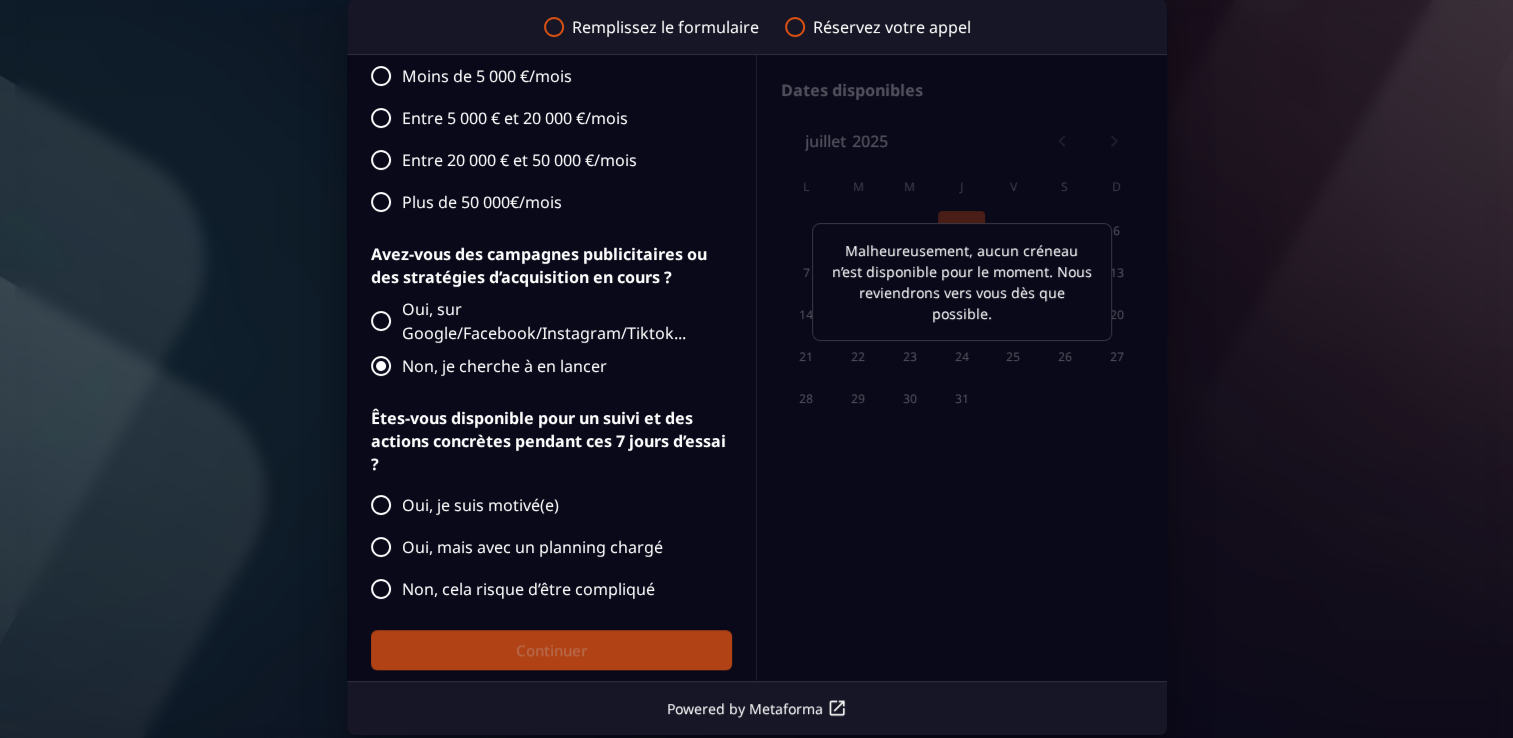 click on "Oui, je suis motivé(e)" at bounding box center [546, 505] 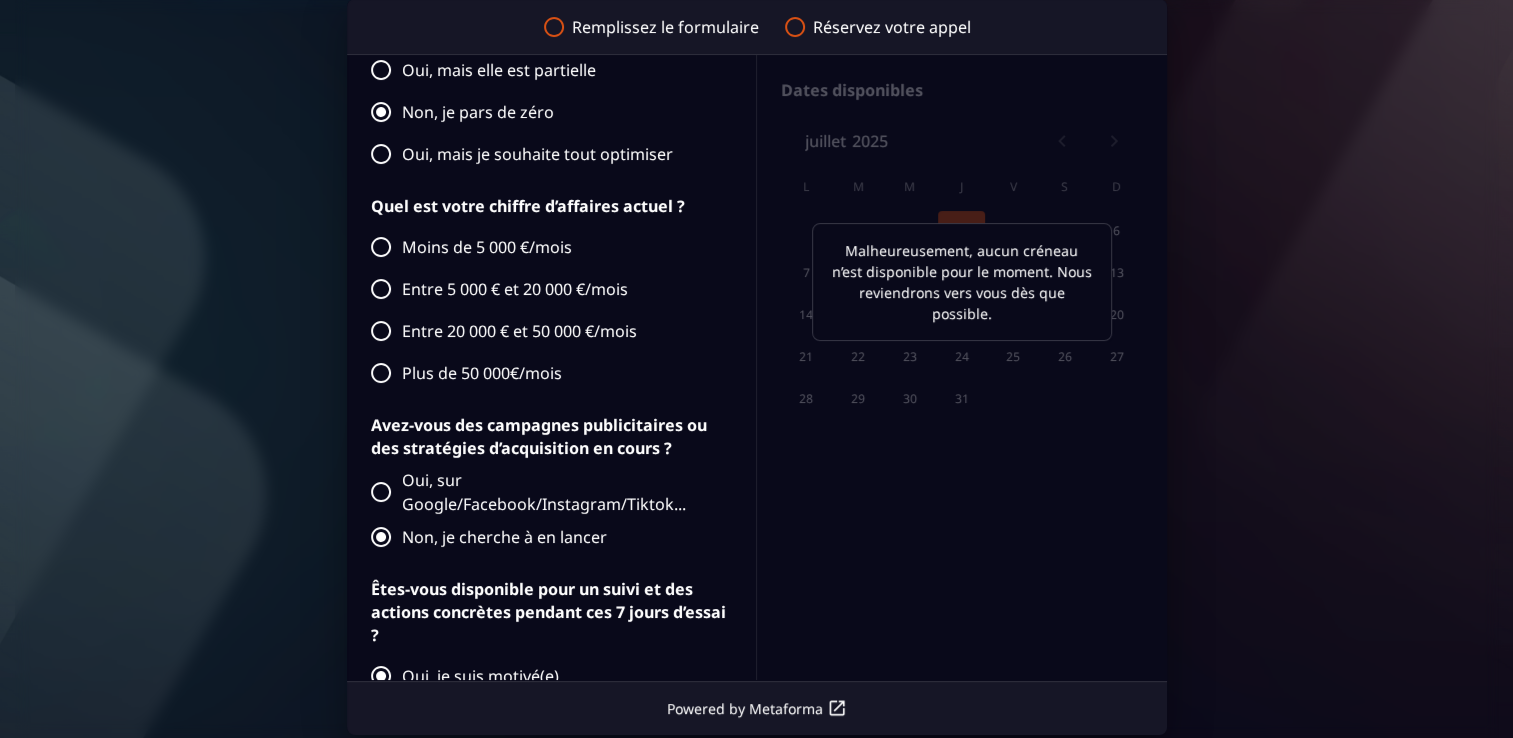 scroll, scrollTop: 1130, scrollLeft: 0, axis: vertical 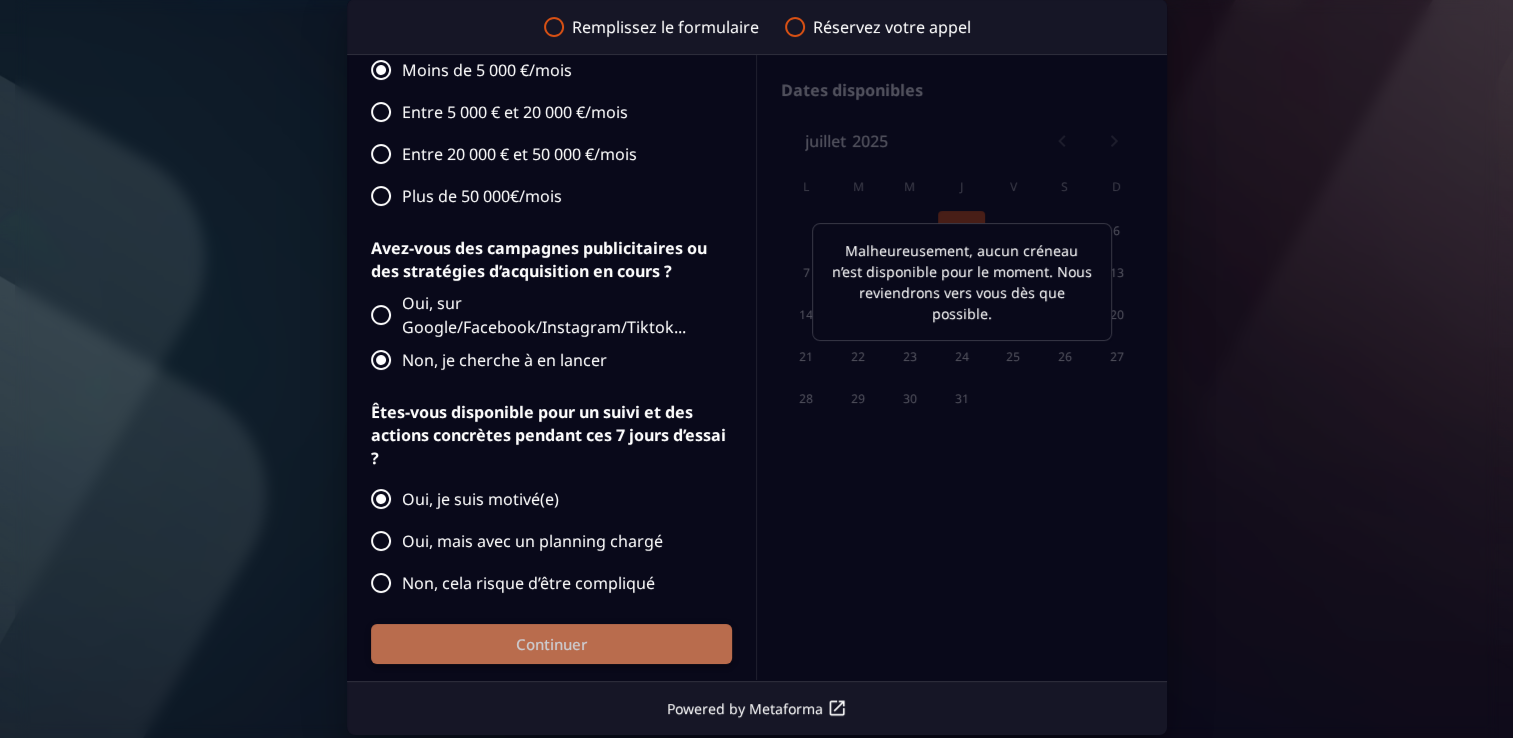 click on "Continuer" at bounding box center [551, 644] 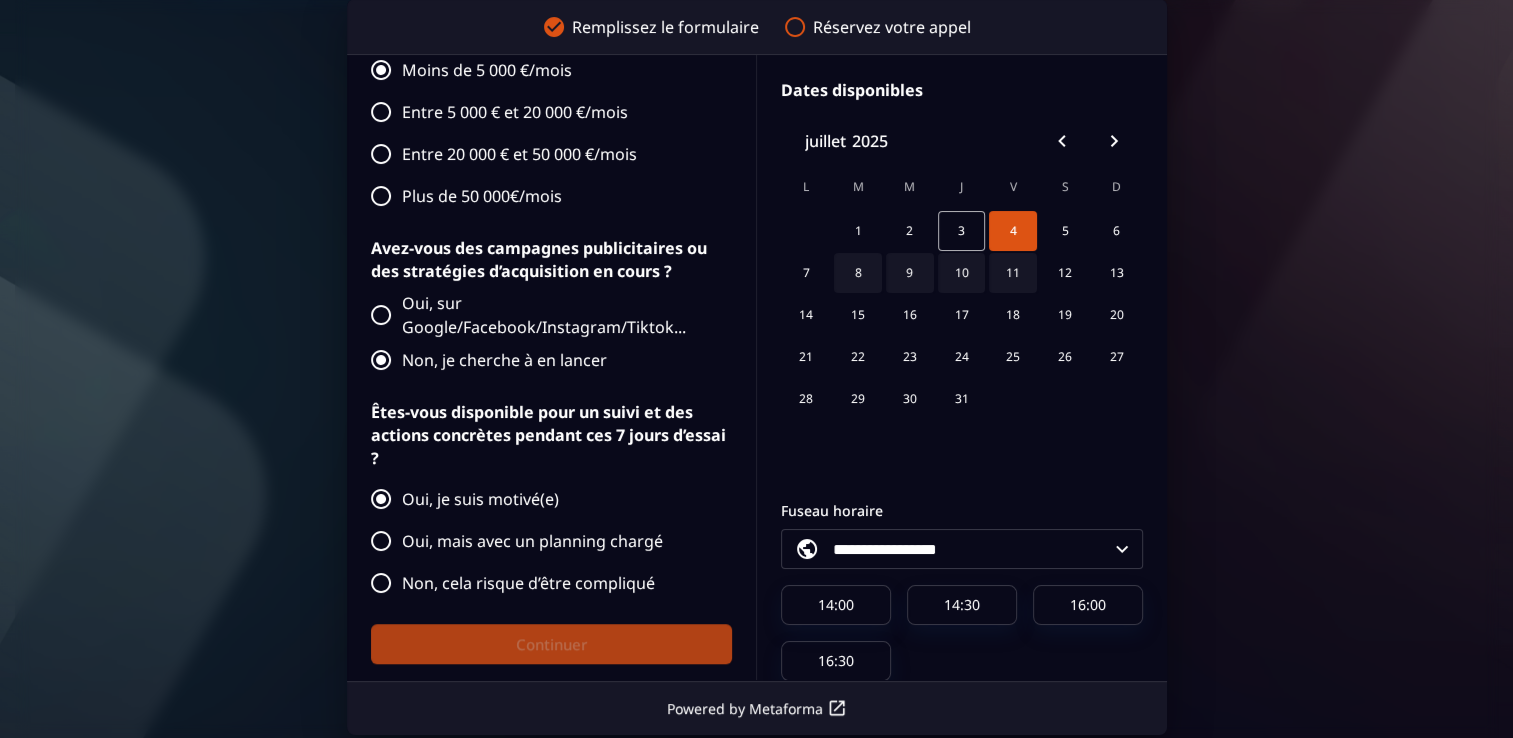 scroll, scrollTop: 108, scrollLeft: 0, axis: vertical 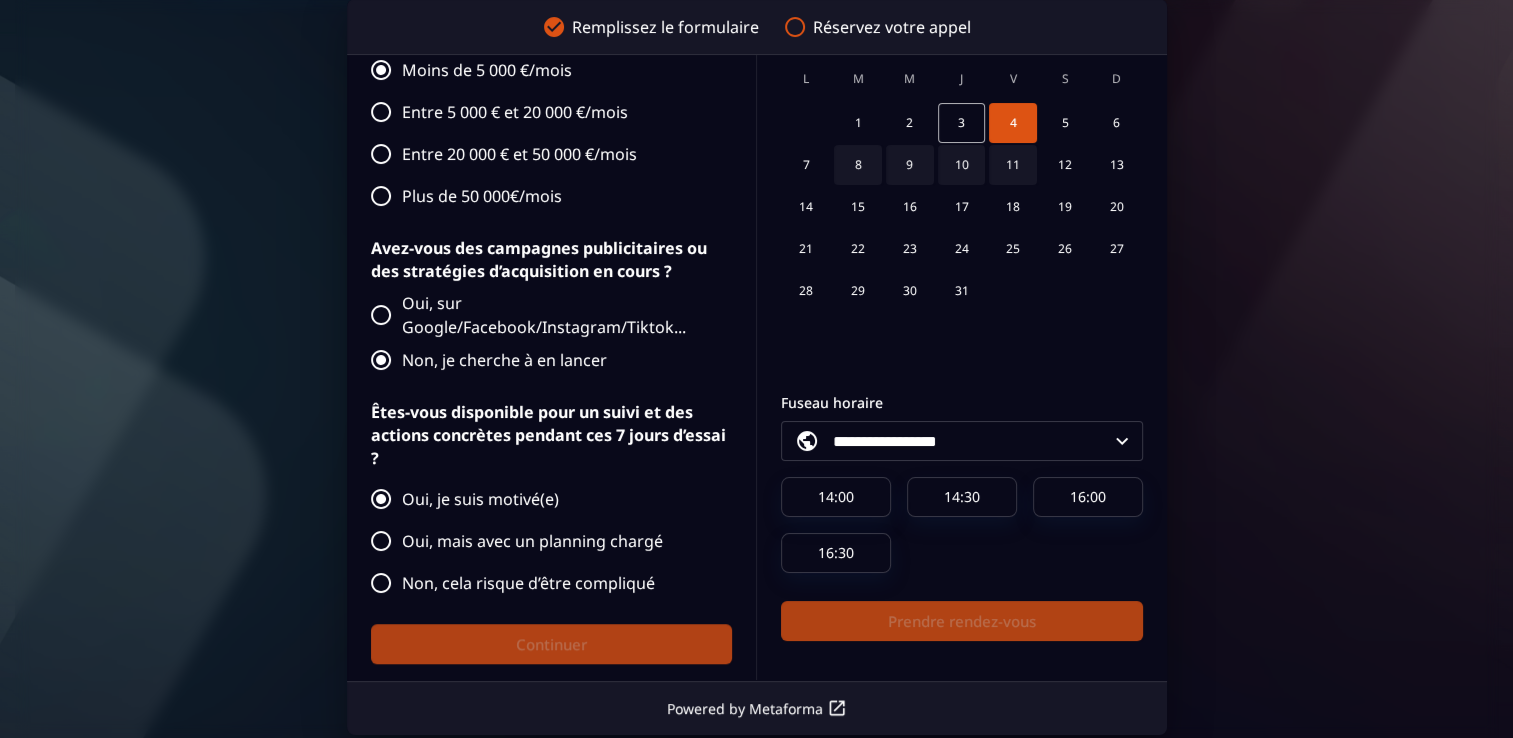 click on "1 2 3 4 5 6" at bounding box center [962, 123] 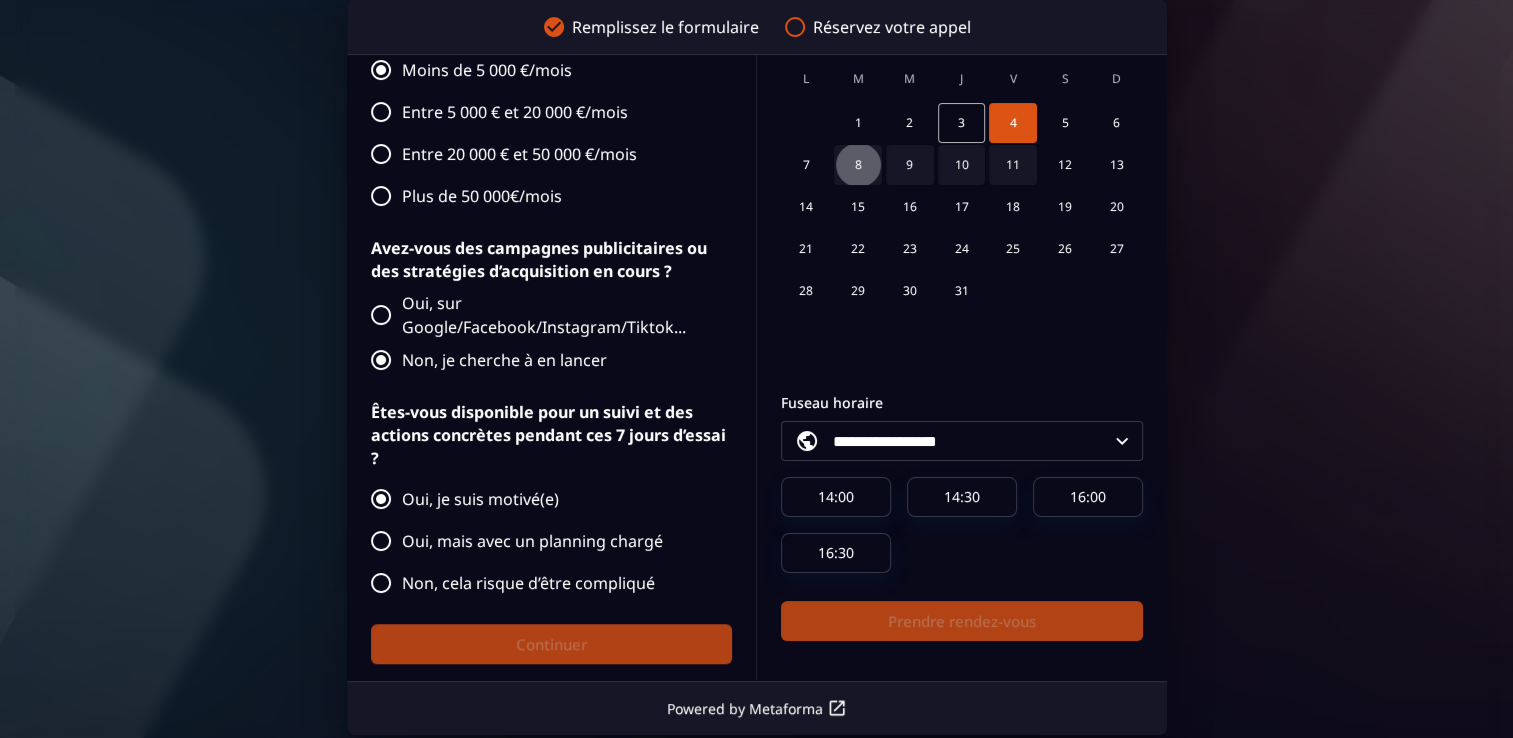click on "8" at bounding box center (858, 165) 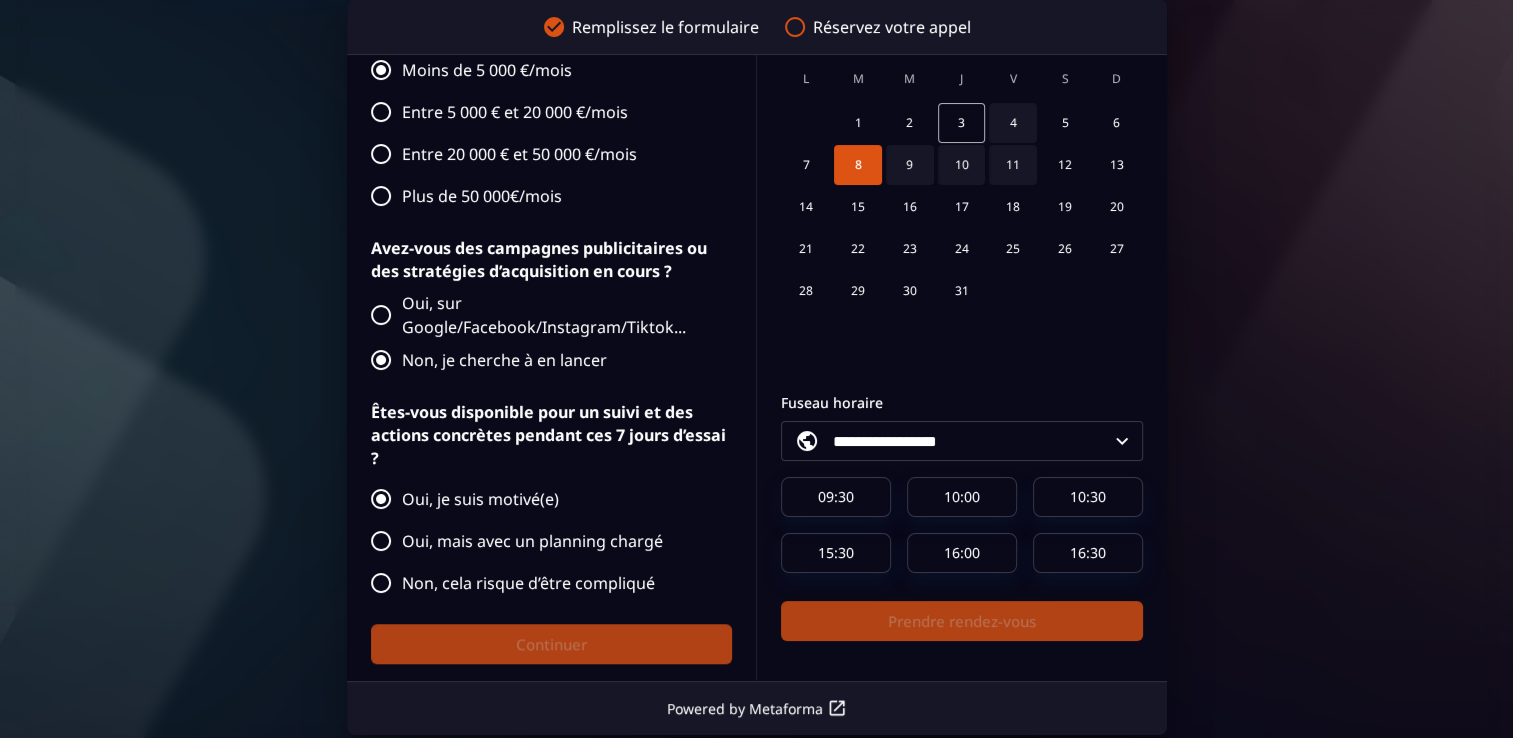 drag, startPoint x: 817, startPoint y: 158, endPoint x: 804, endPoint y: 159, distance: 13.038404 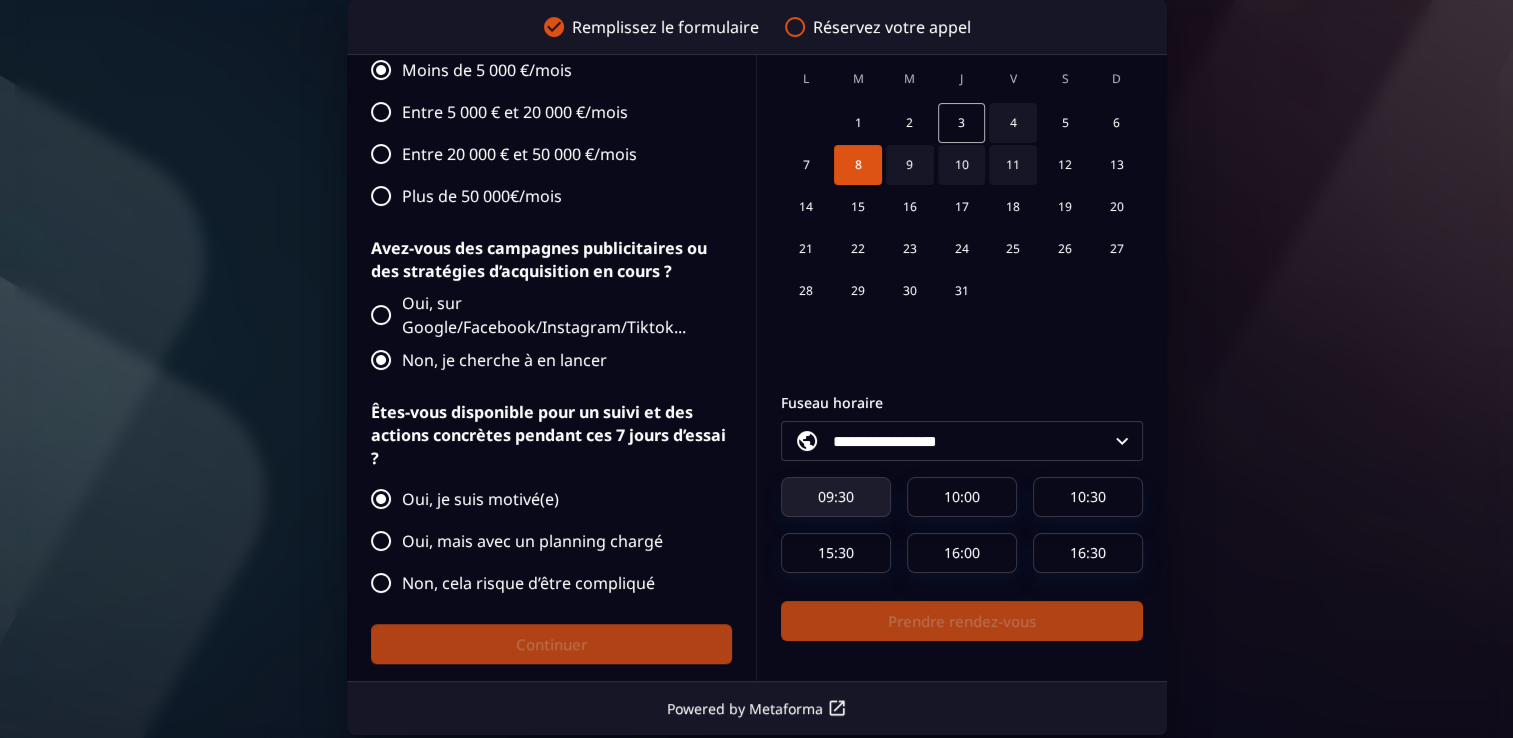 click on "09:30" at bounding box center (836, 497) 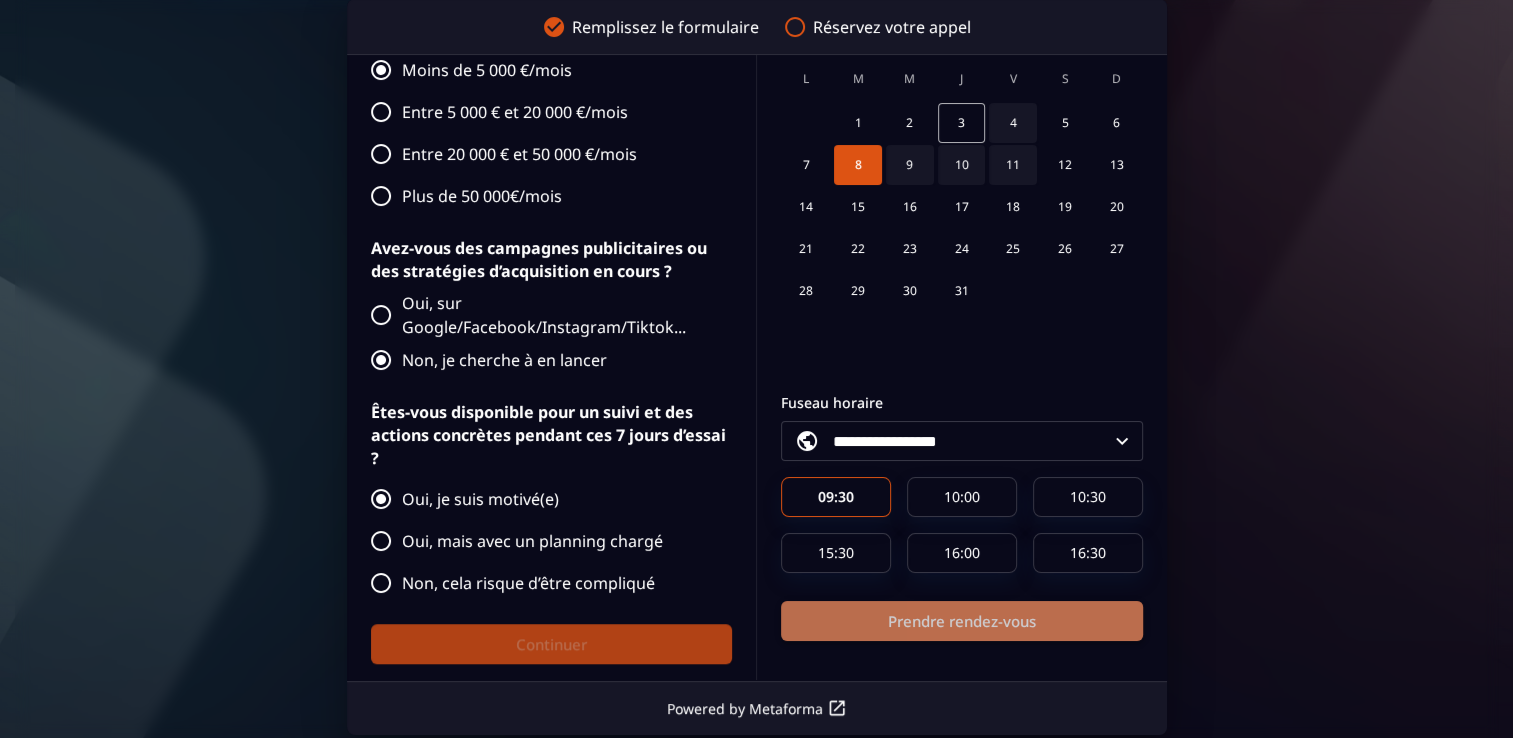 click on "Prendre rendez-vous" at bounding box center (962, 621) 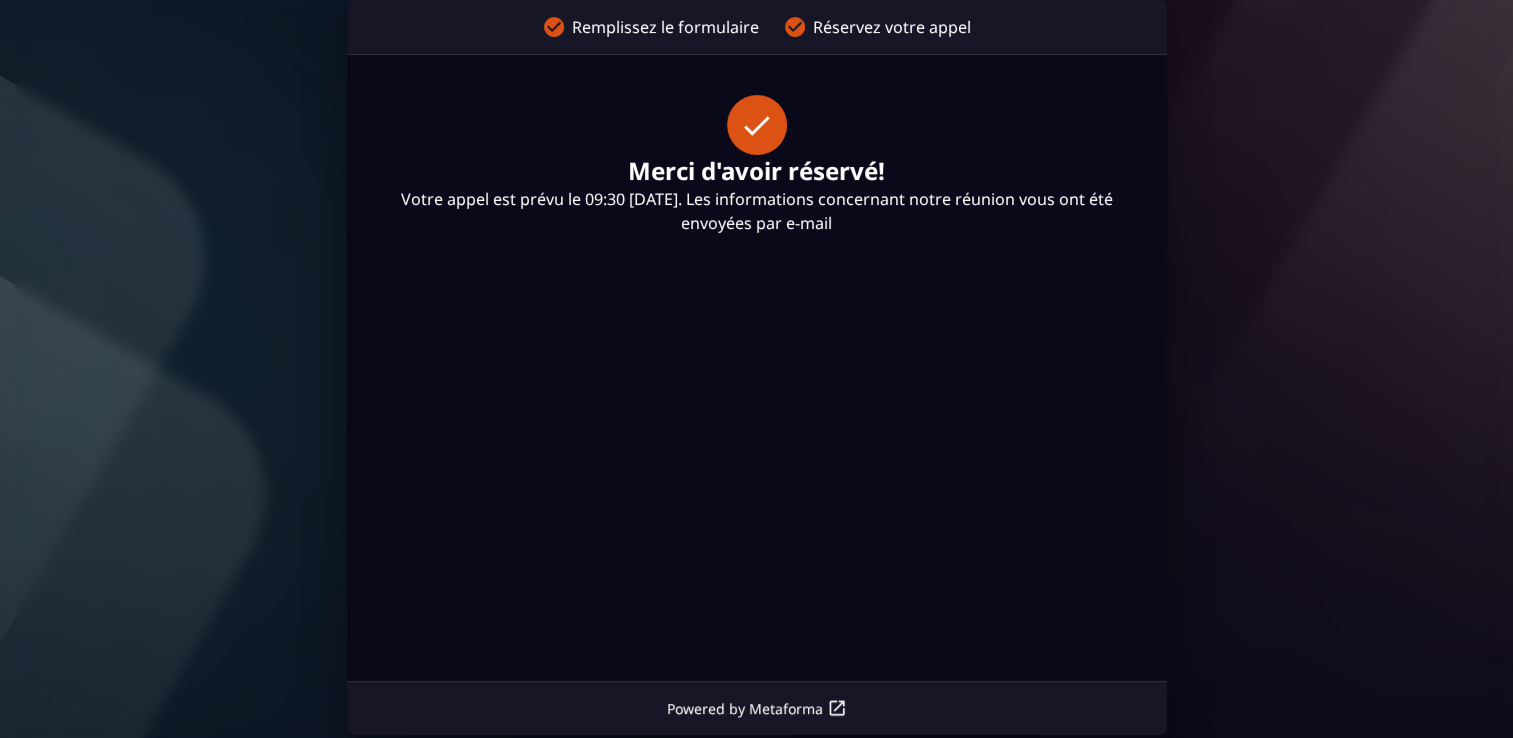 click on "Réservez votre appel" at bounding box center (892, 27) 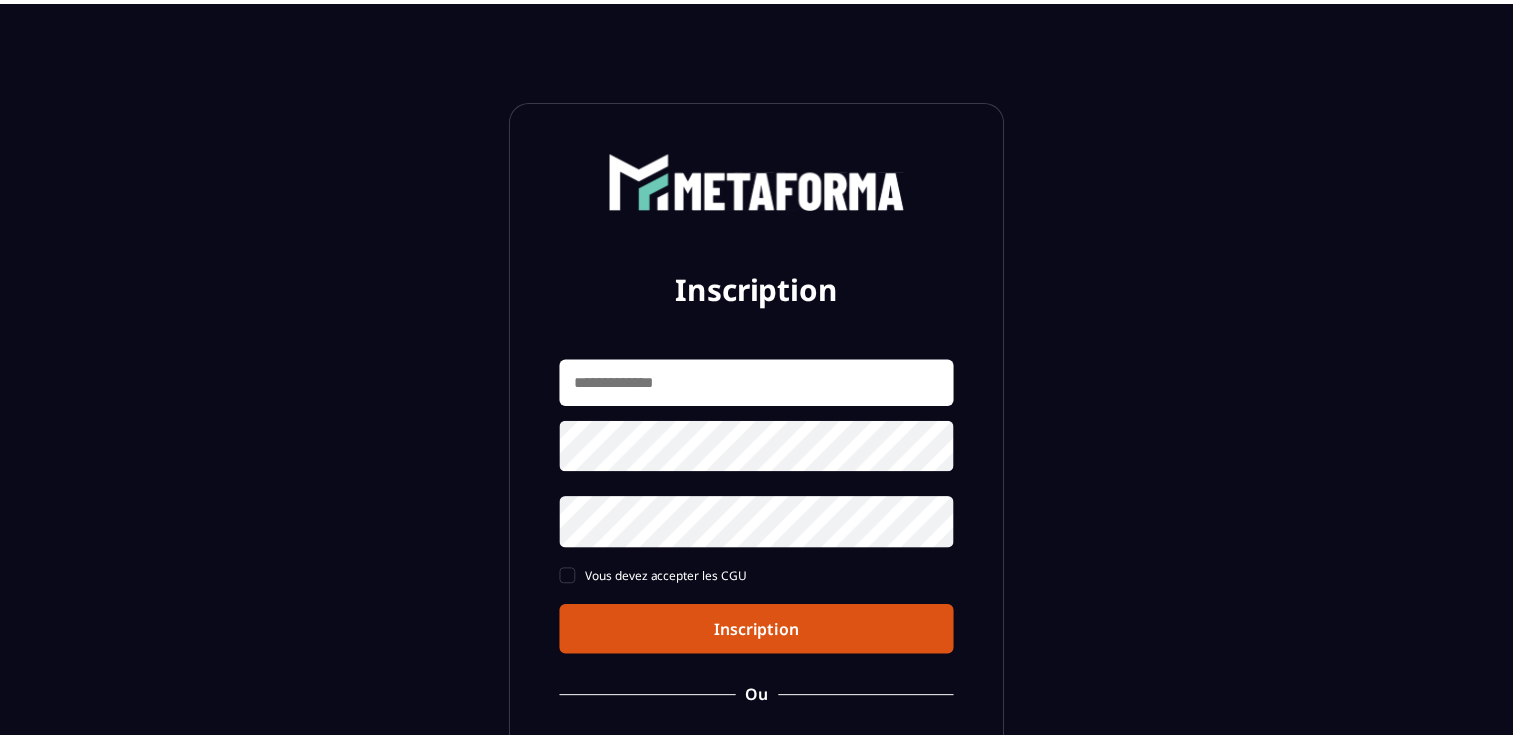 scroll, scrollTop: 0, scrollLeft: 0, axis: both 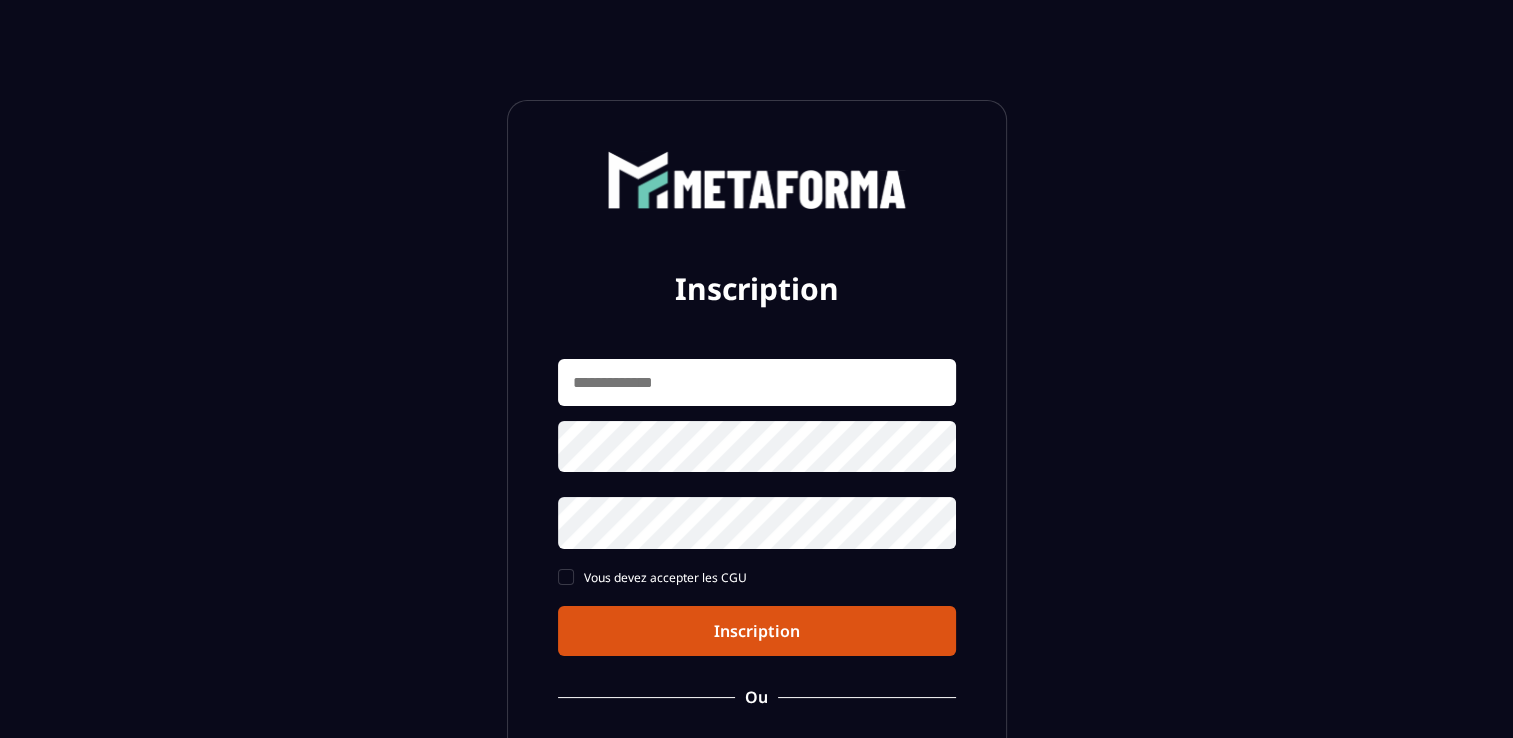 click at bounding box center [757, 382] 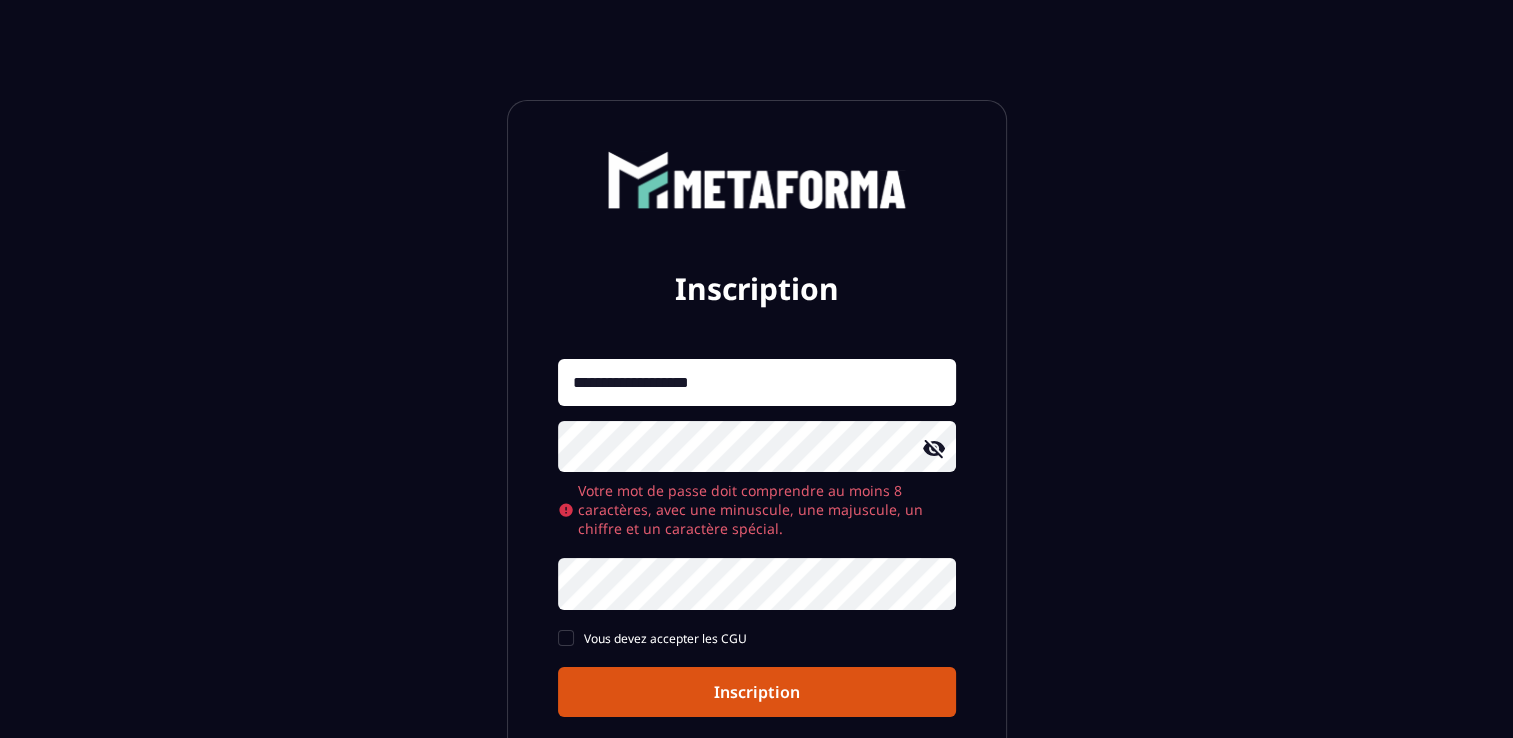 click on "**********" at bounding box center [757, 538] 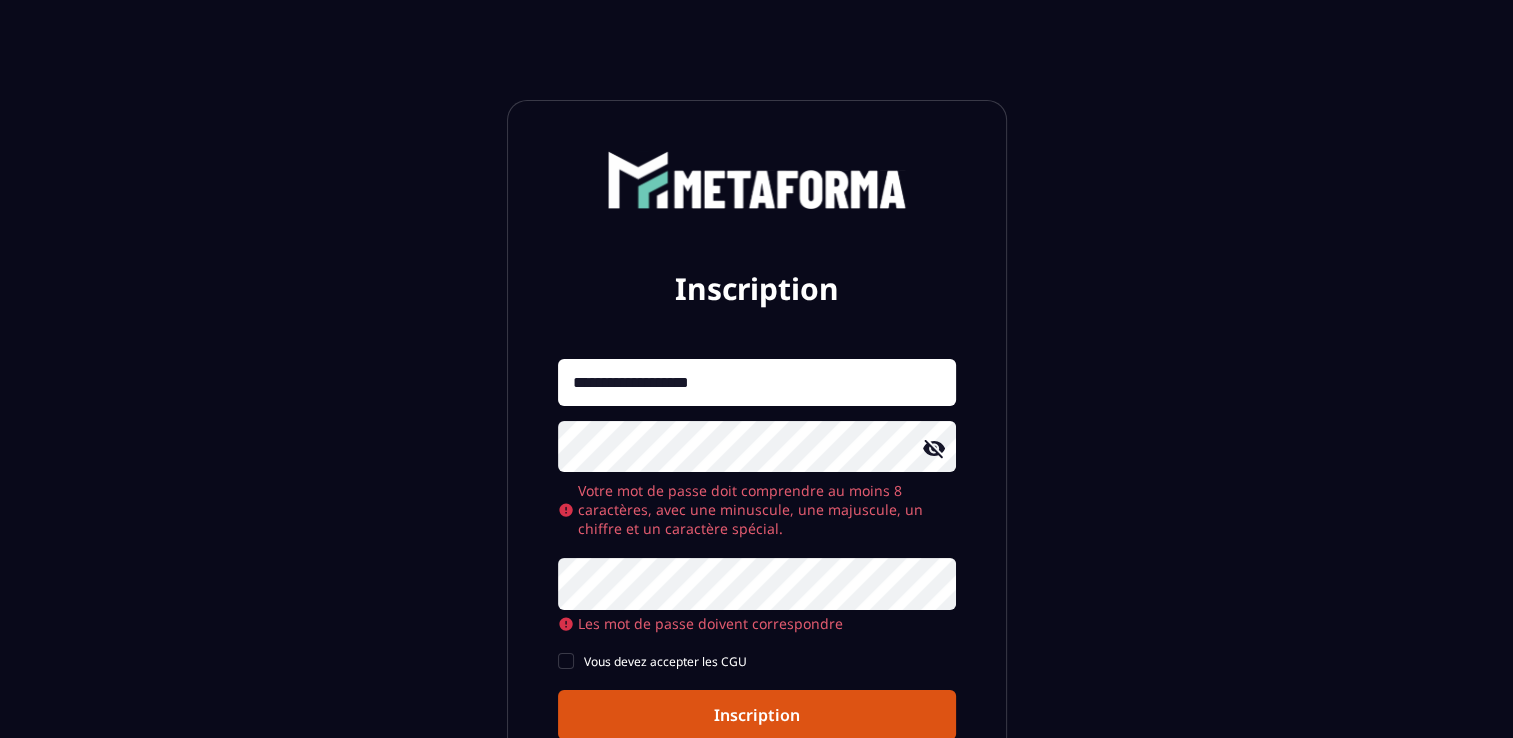 click on "**********" at bounding box center (757, 534) 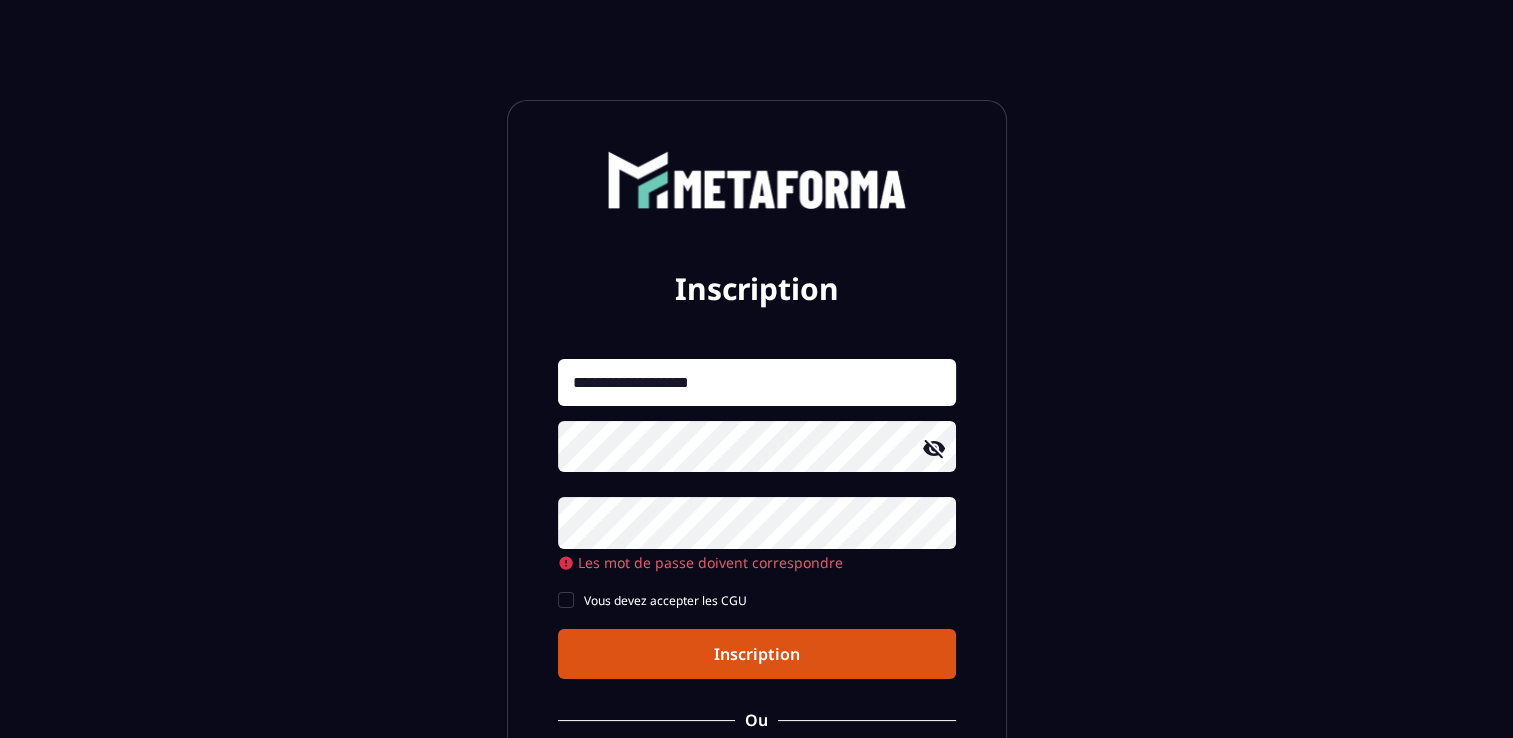 click on "**********" at bounding box center (757, 519) 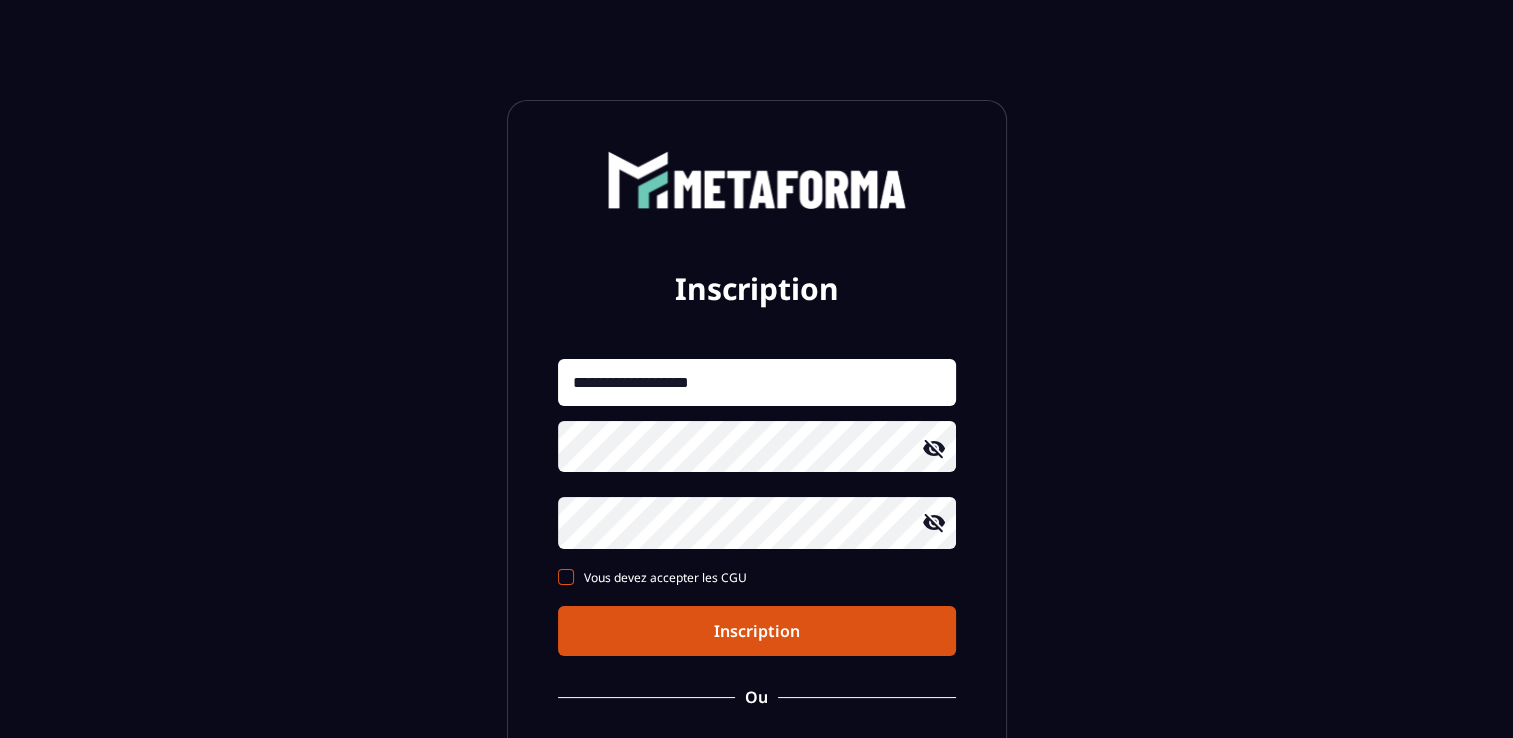 click on "**********" at bounding box center [757, 507] 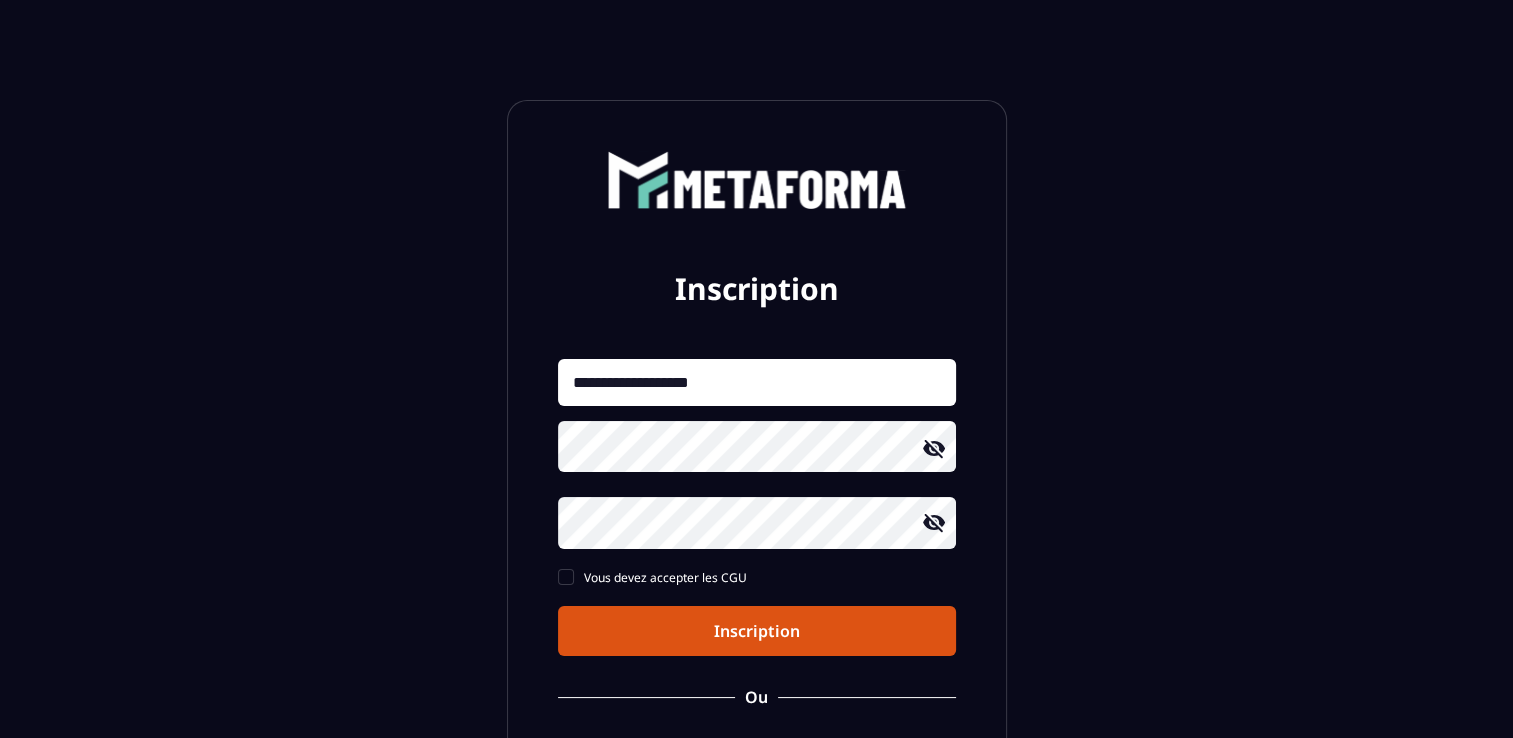 click on "Inscription" at bounding box center (757, 631) 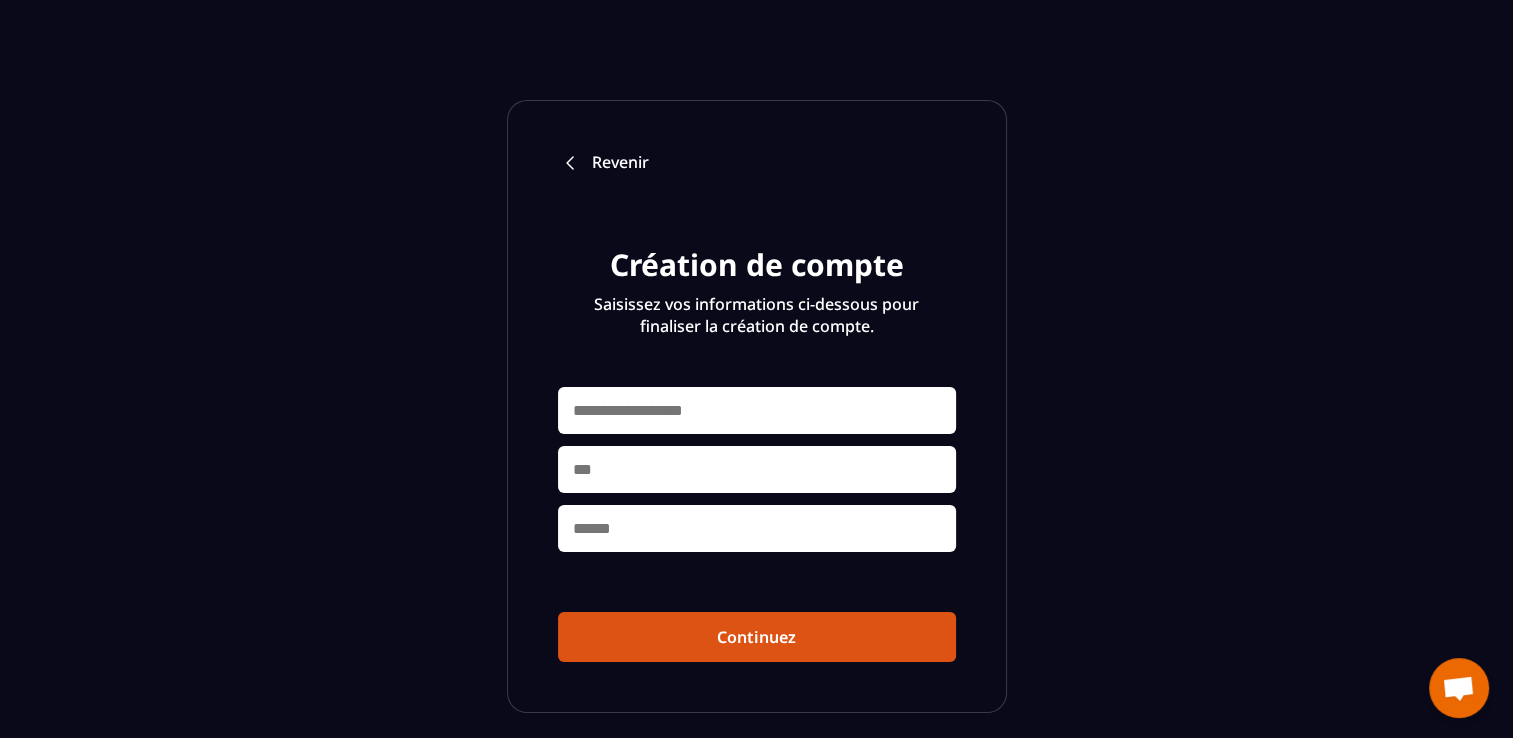 click at bounding box center (757, 410) 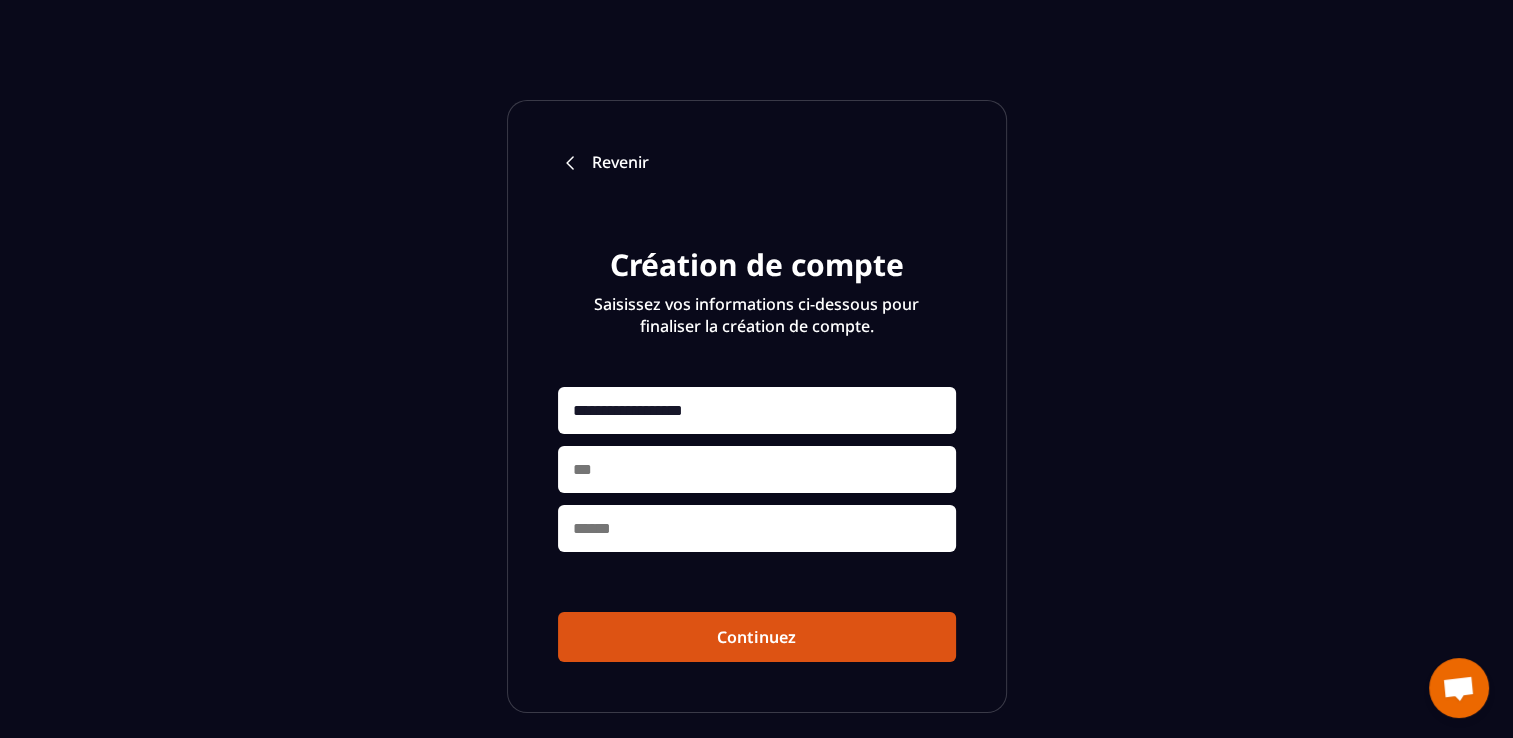 type on "**********" 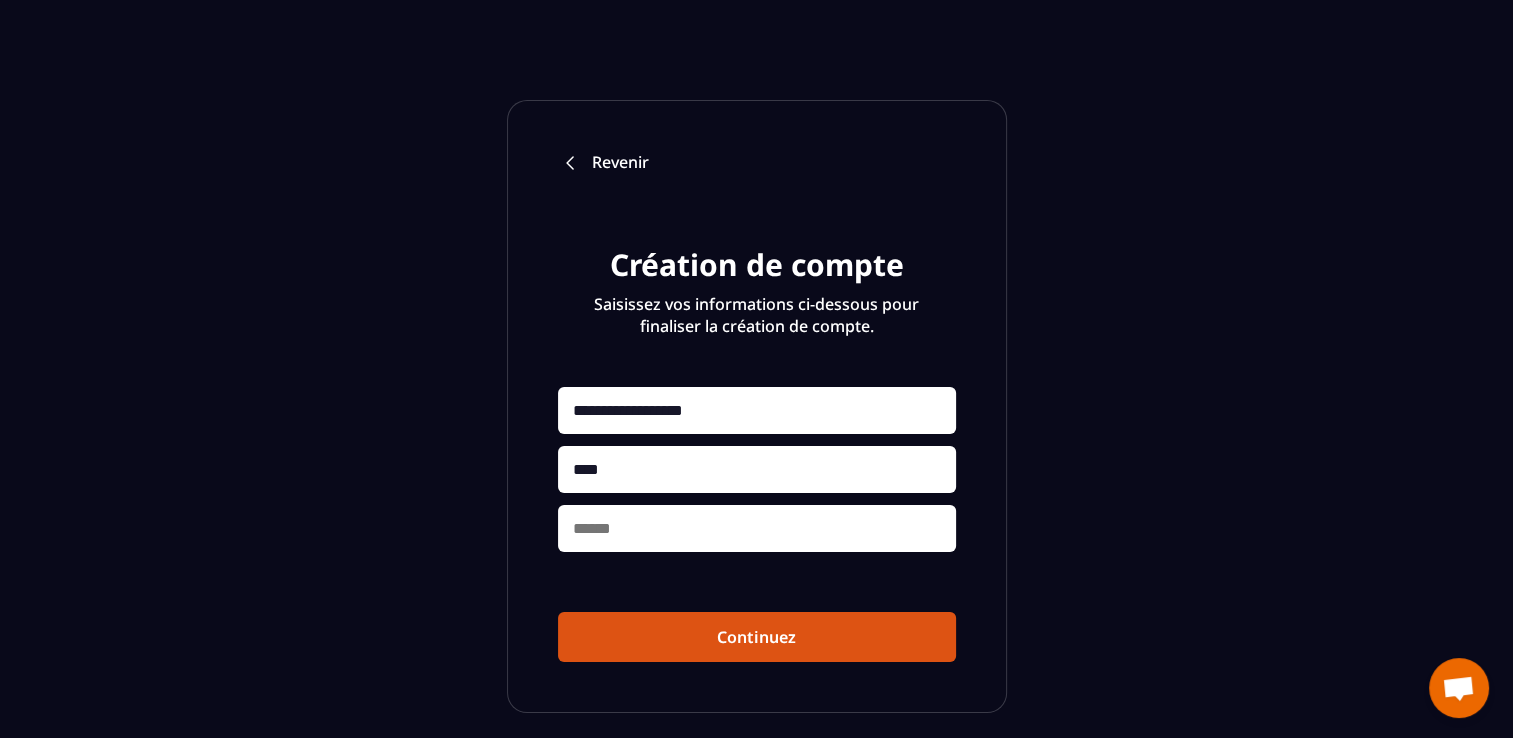 type on "****" 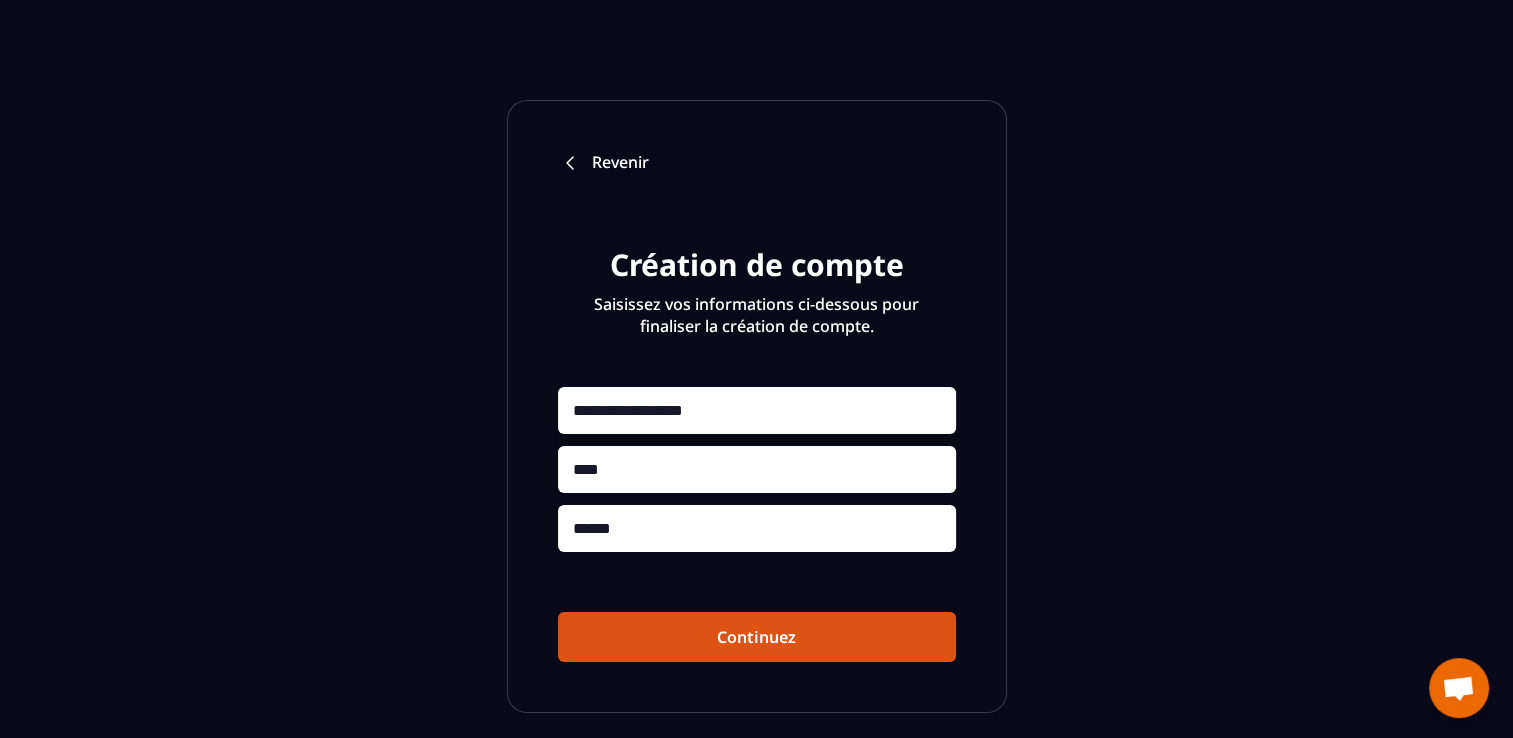 click on "Continuez" at bounding box center (757, 637) 